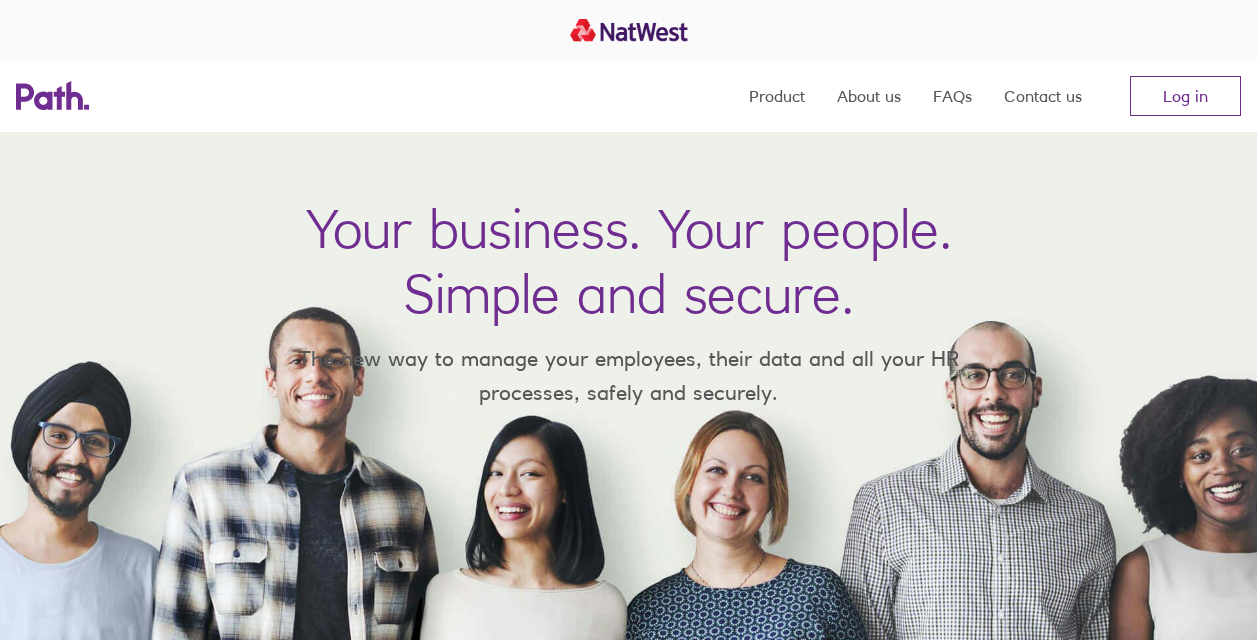 scroll, scrollTop: 0, scrollLeft: 0, axis: both 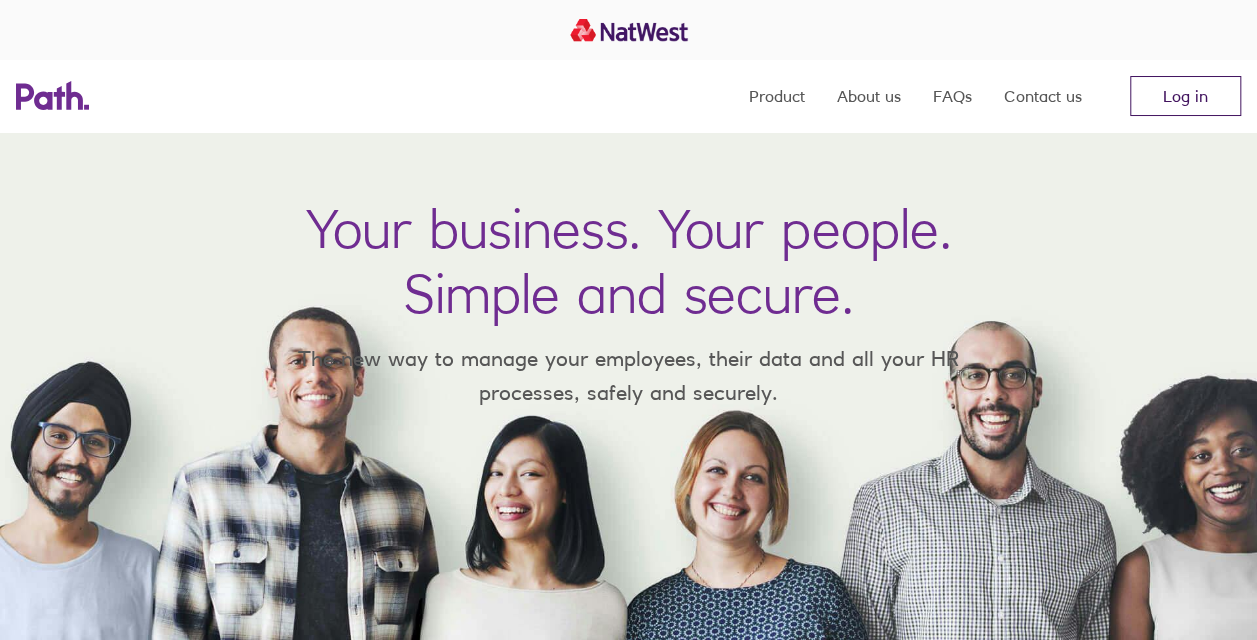 click on "Log in" at bounding box center [1185, 96] 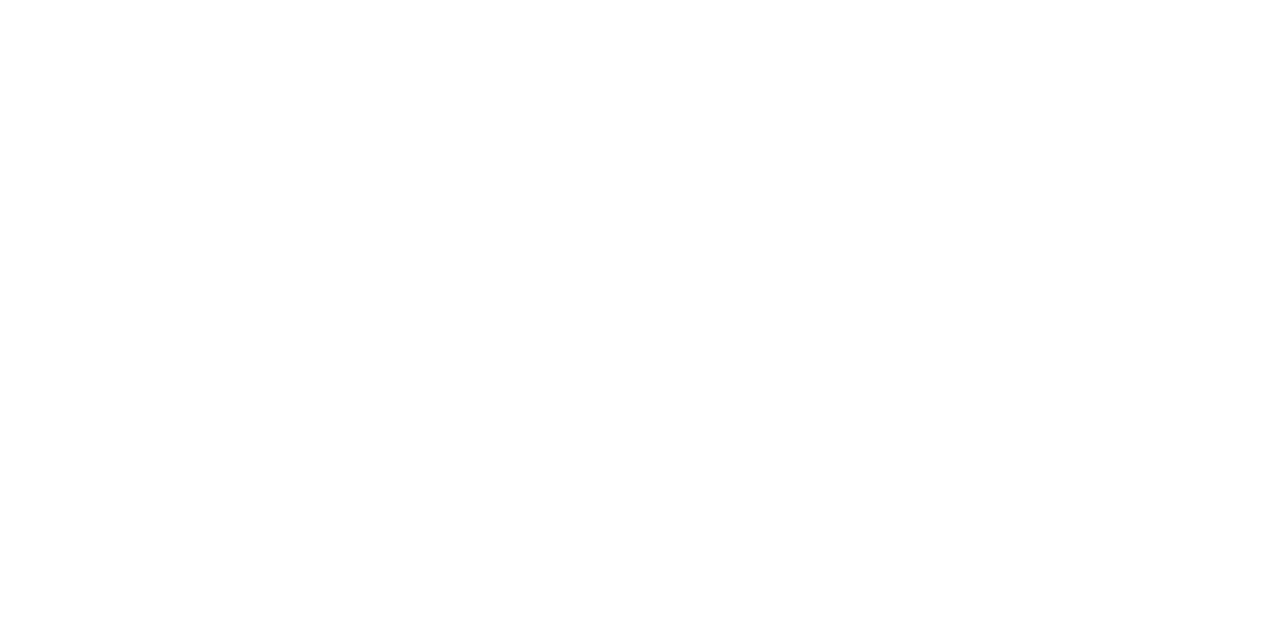 scroll, scrollTop: 0, scrollLeft: 0, axis: both 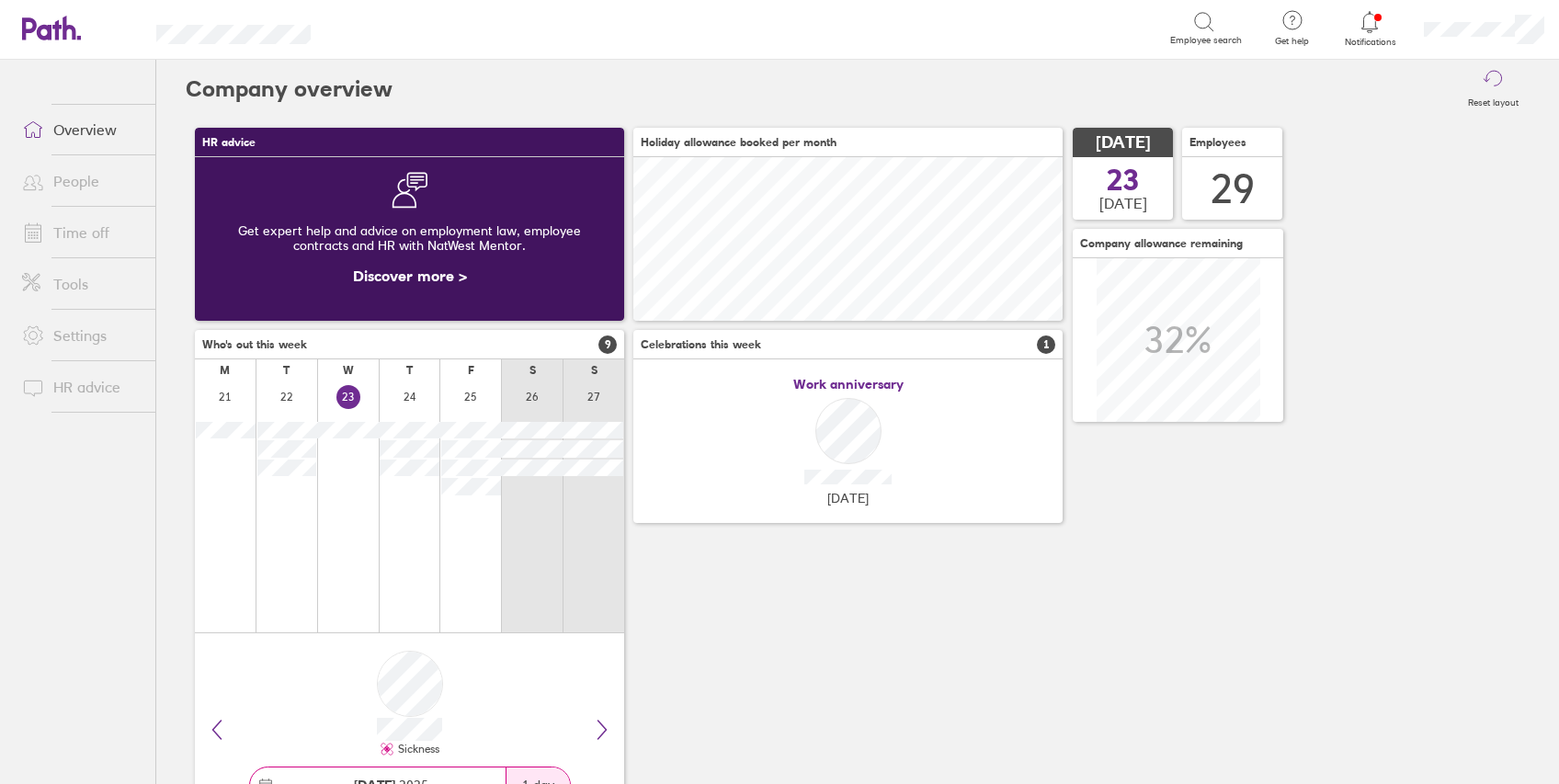 click on "Time off" at bounding box center [81, 233] 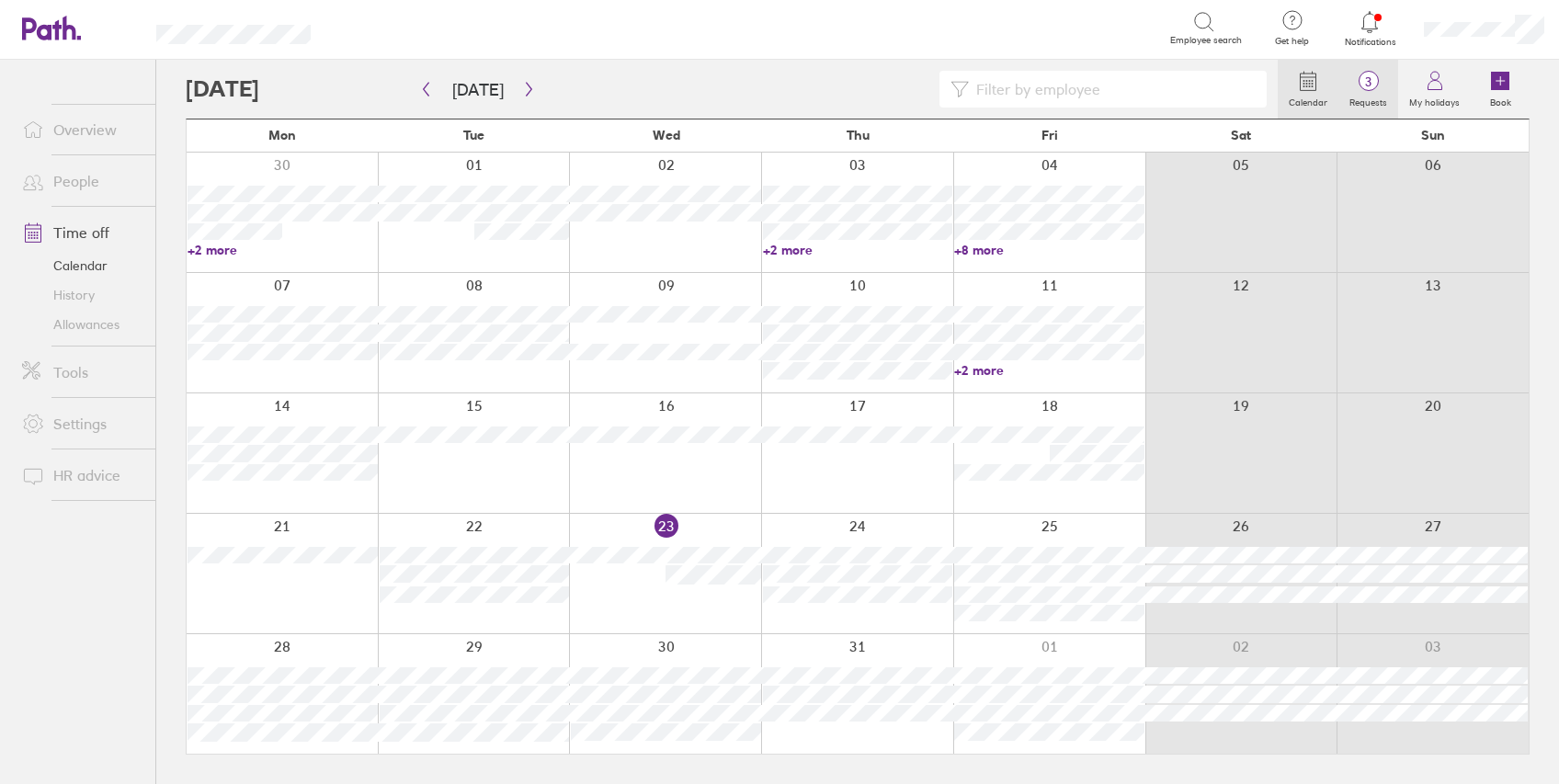 click on "3" at bounding box center [1368, 82] 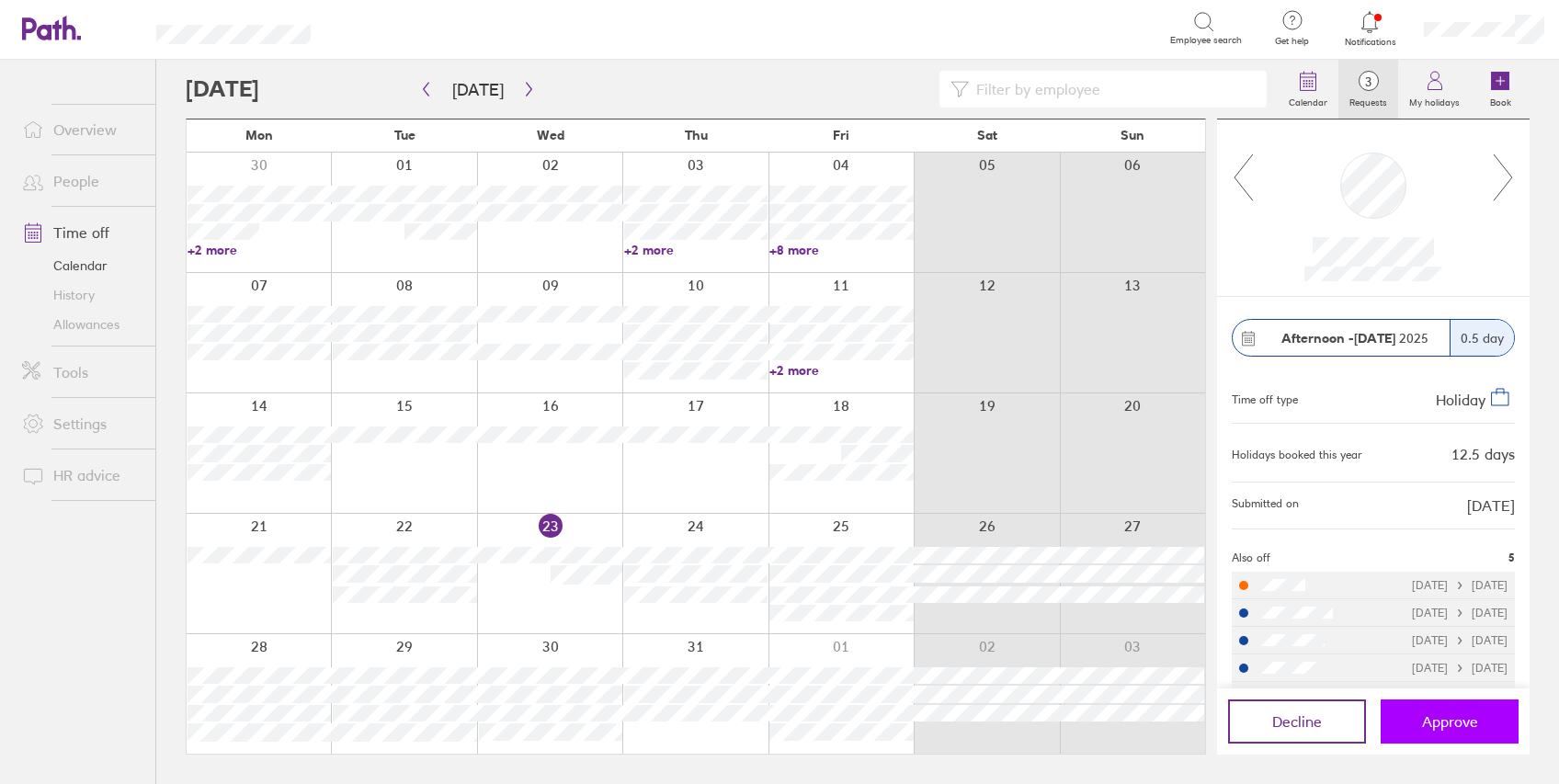 click on "Approve" at bounding box center [1450, 722] 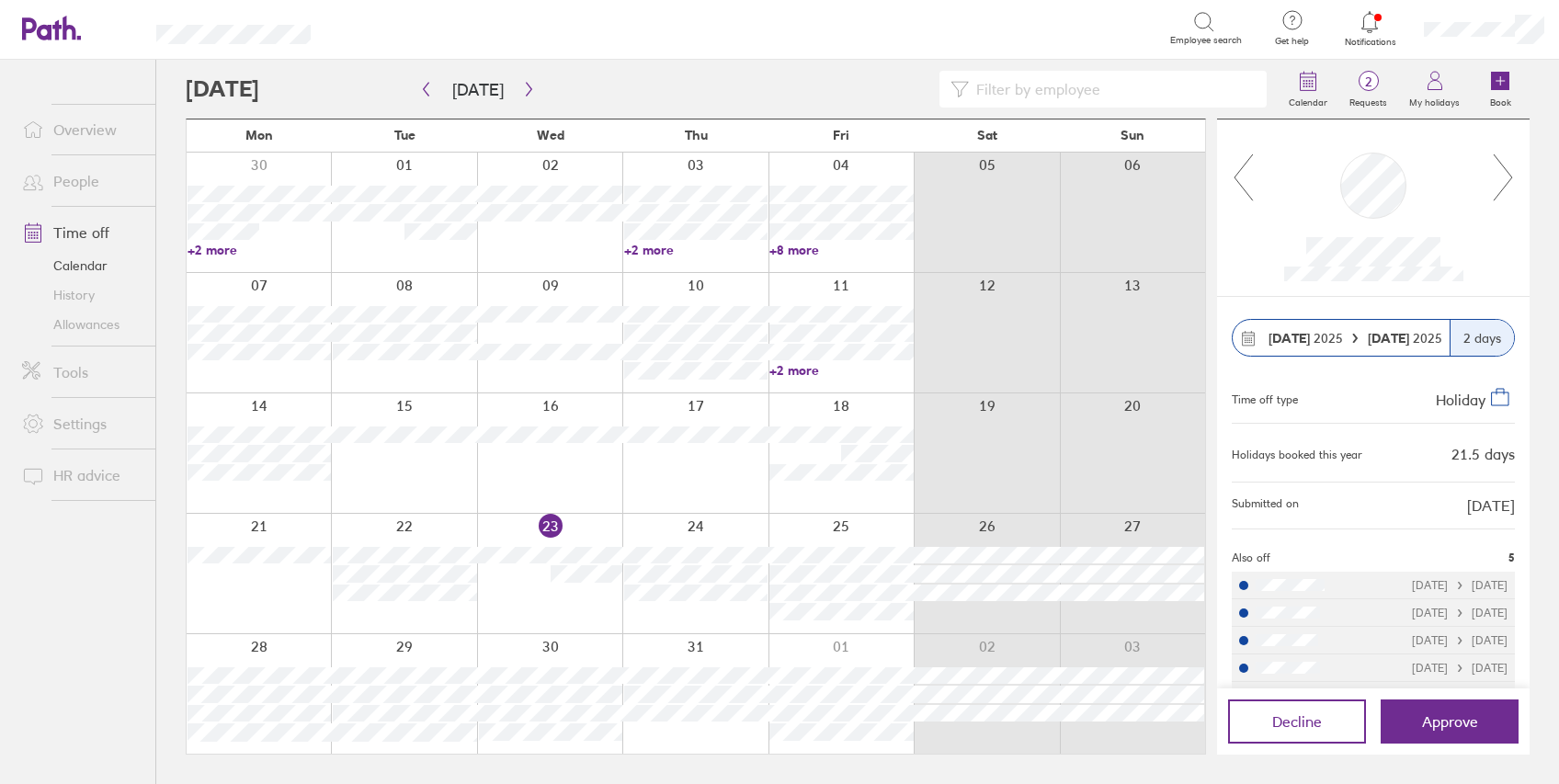 click at bounding box center (1373, 208) 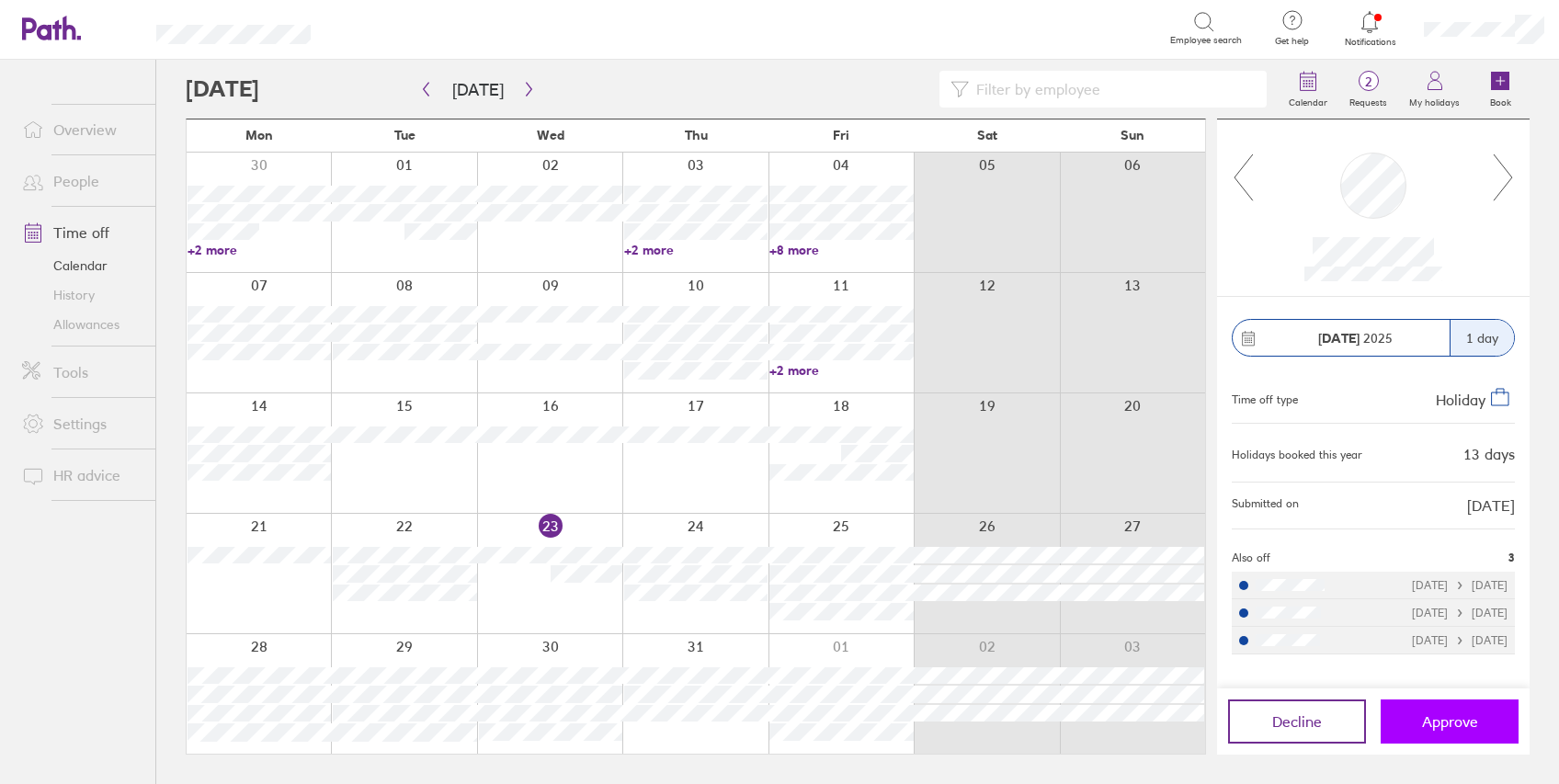 click on "Approve" at bounding box center [1450, 722] 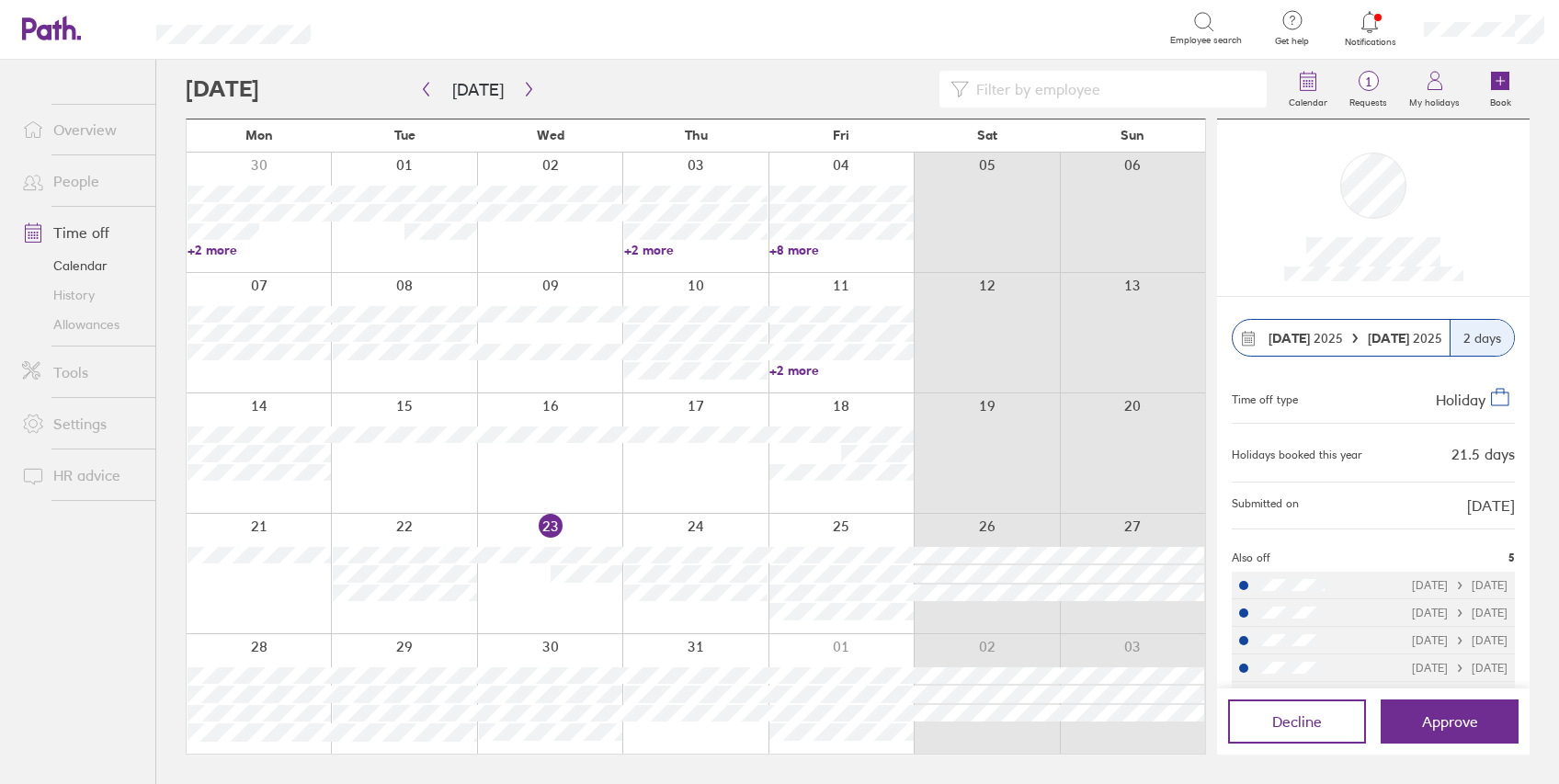 click on "People" at bounding box center [81, 181] 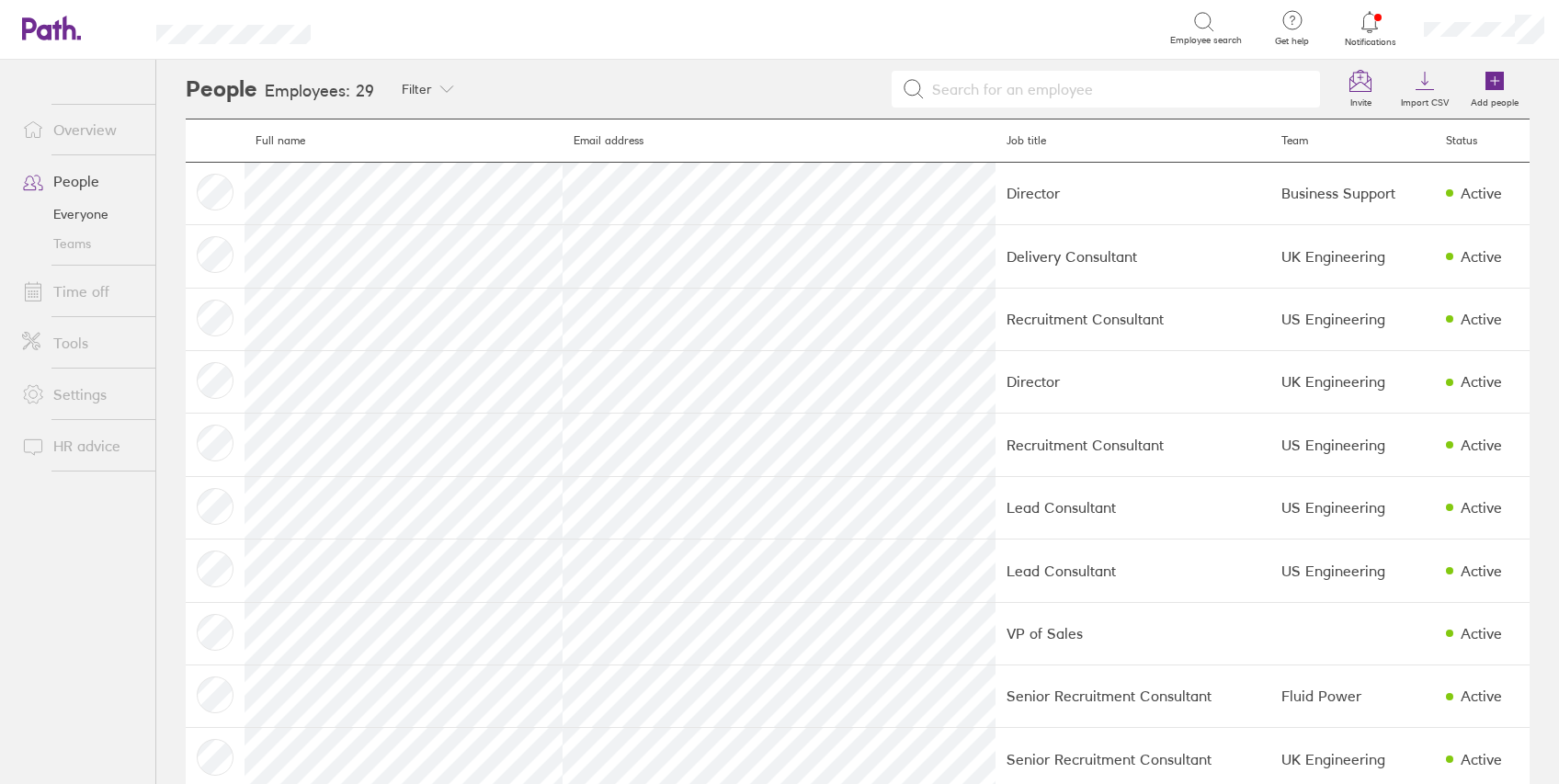 click on "Teams" at bounding box center (81, 244) 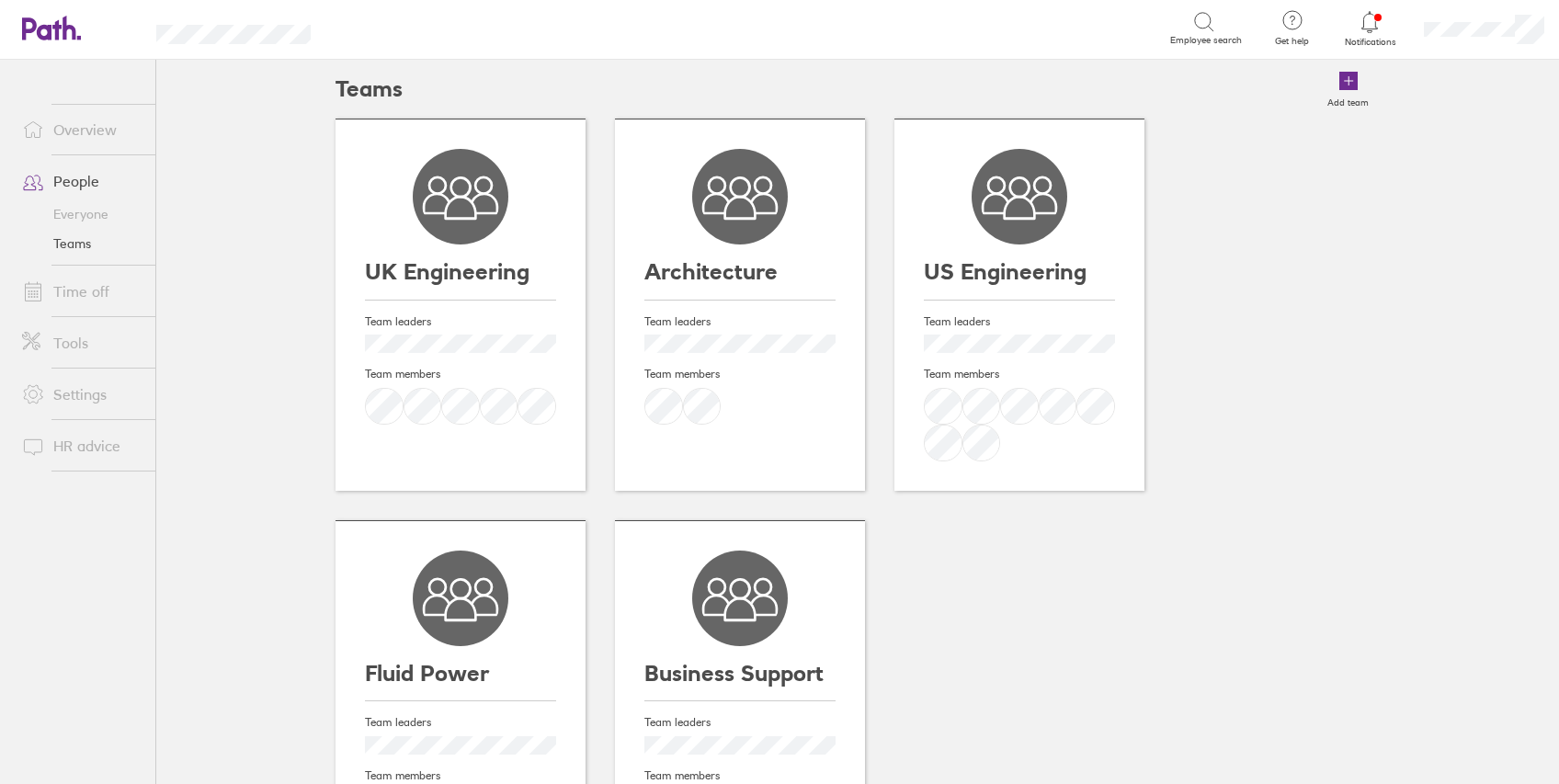 click on "UK Engineering" at bounding box center [461, 272] 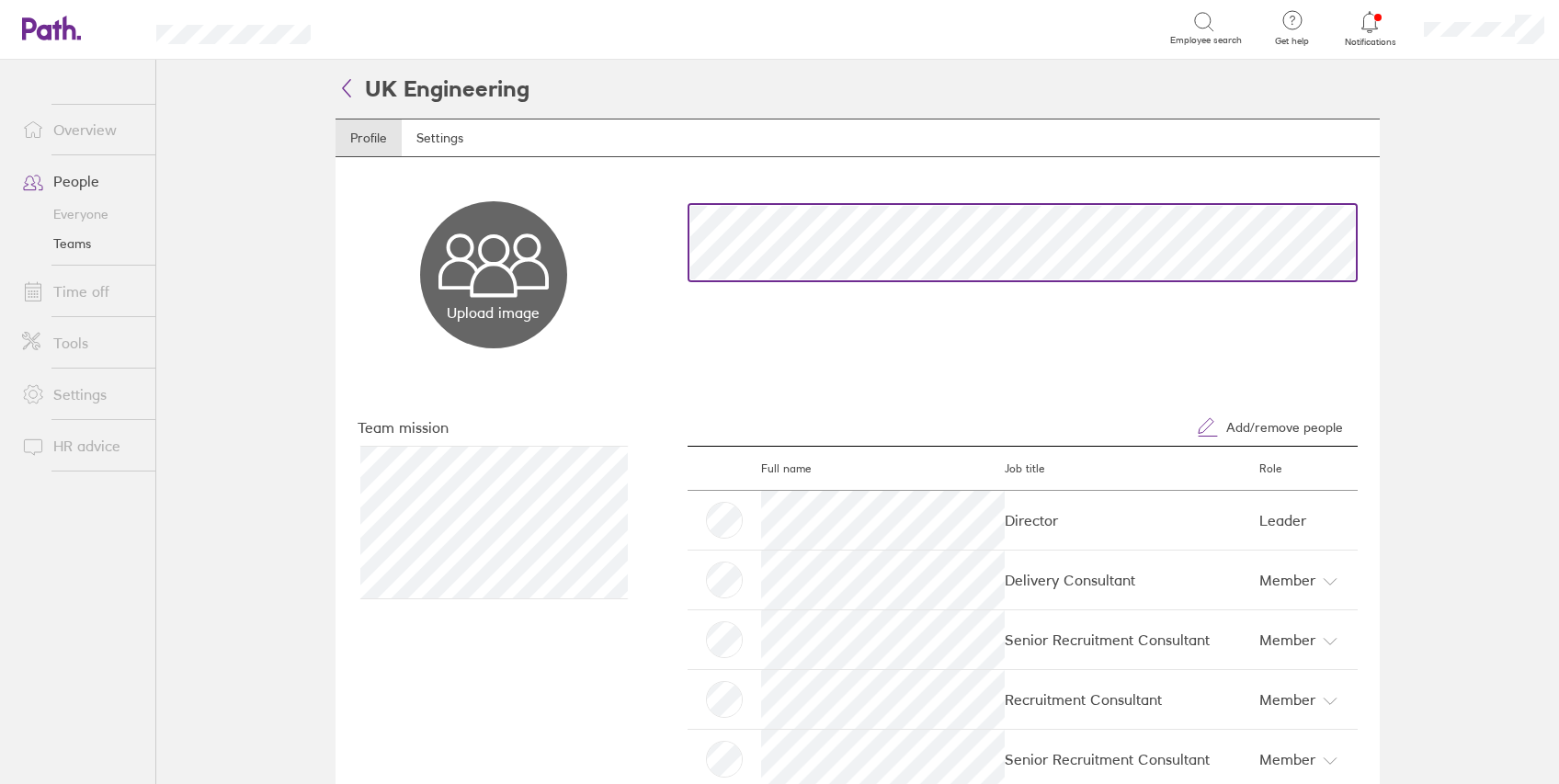 click on "UK Engineering Profile Settings Upload image Choose files Team mission Add/remove people Full name Job title Role Director Leader Delivery Consultant Member Senior Recruitment Consultant Member Recruitment Consultant Member Senior Recruitment Consultant Member Recruitment Consultant Member" at bounding box center (858, 422) 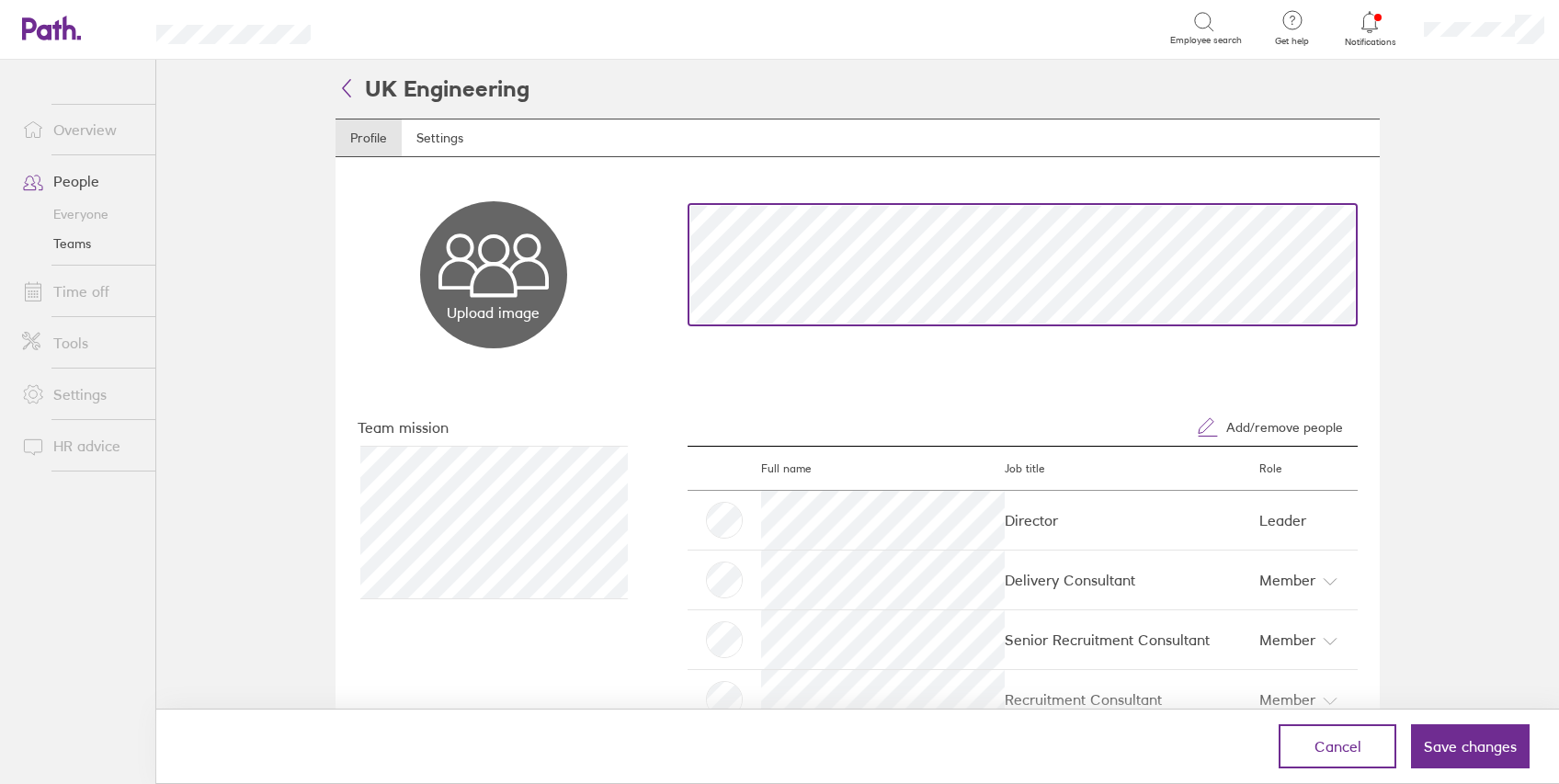 scroll, scrollTop: 0, scrollLeft: 0, axis: both 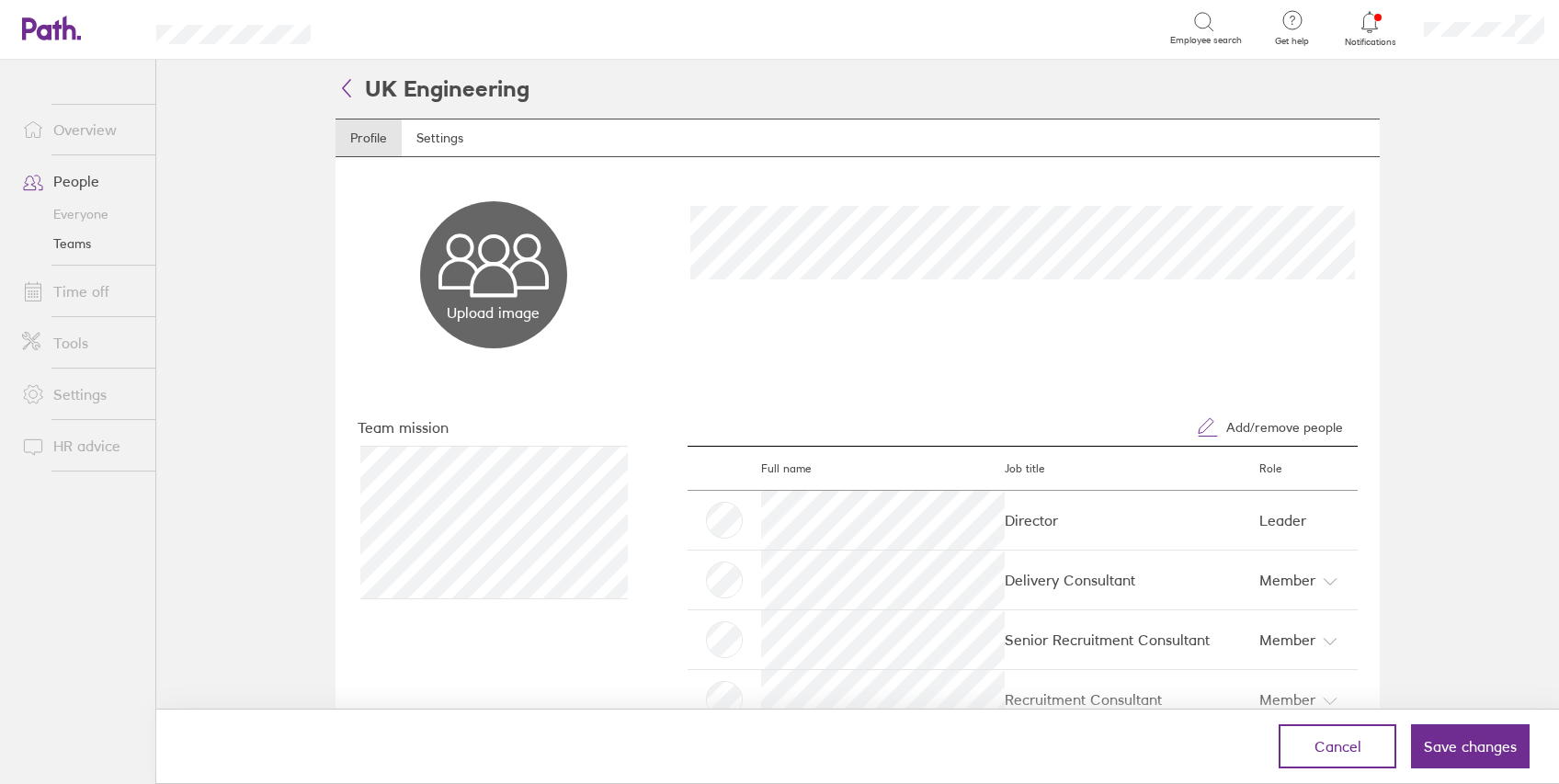 click on "UK Engineering Profile Settings Upload image Choose files Team mission Add/remove people Full name Job title Role Director Leader Delivery Consultant Member Senior Recruitment Consultant Member Recruitment Consultant Member Senior Recruitment Consultant Member Recruitment Consultant Member Cancel Save changes" at bounding box center [858, 422] 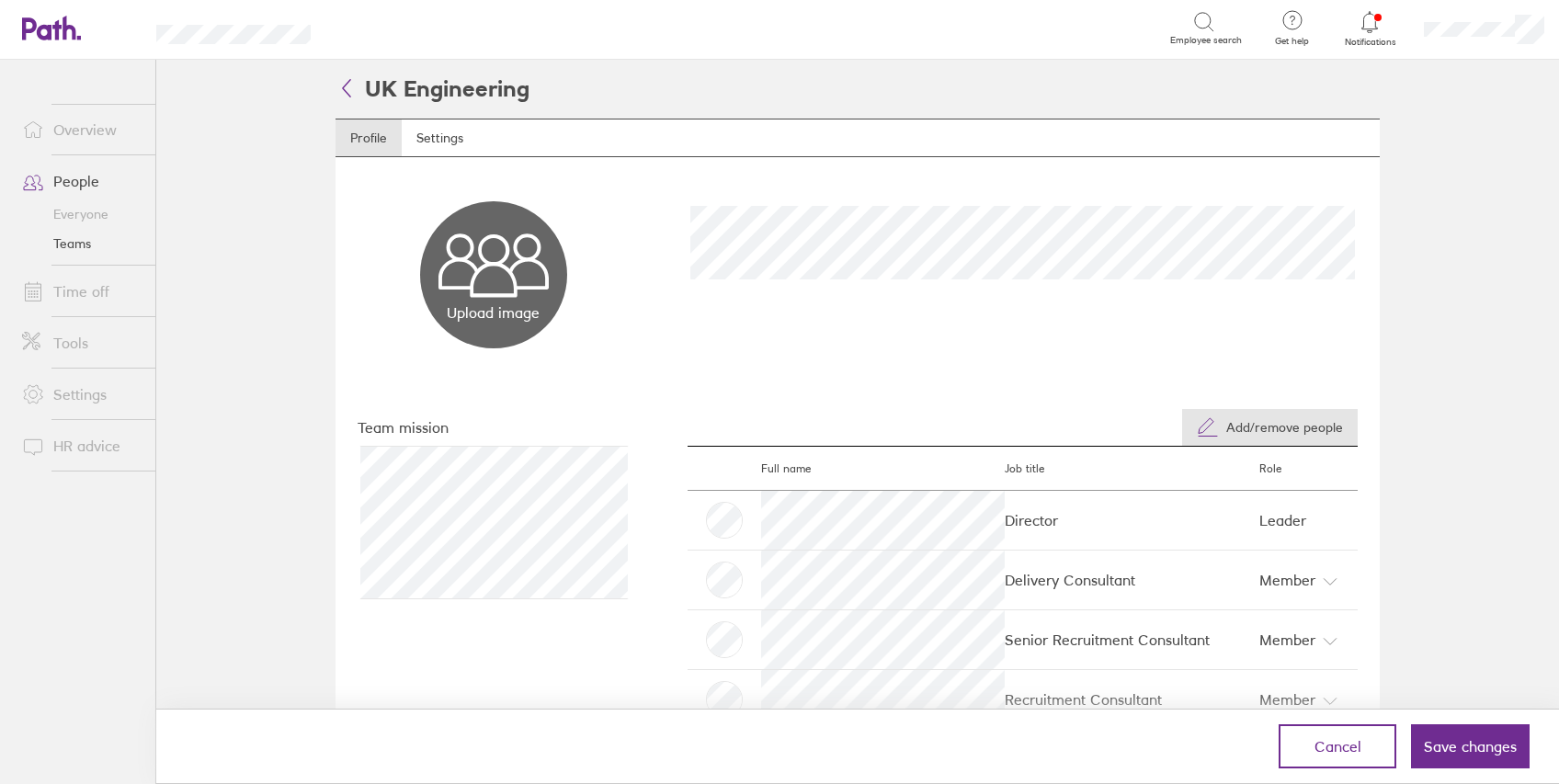 scroll, scrollTop: 196, scrollLeft: 0, axis: vertical 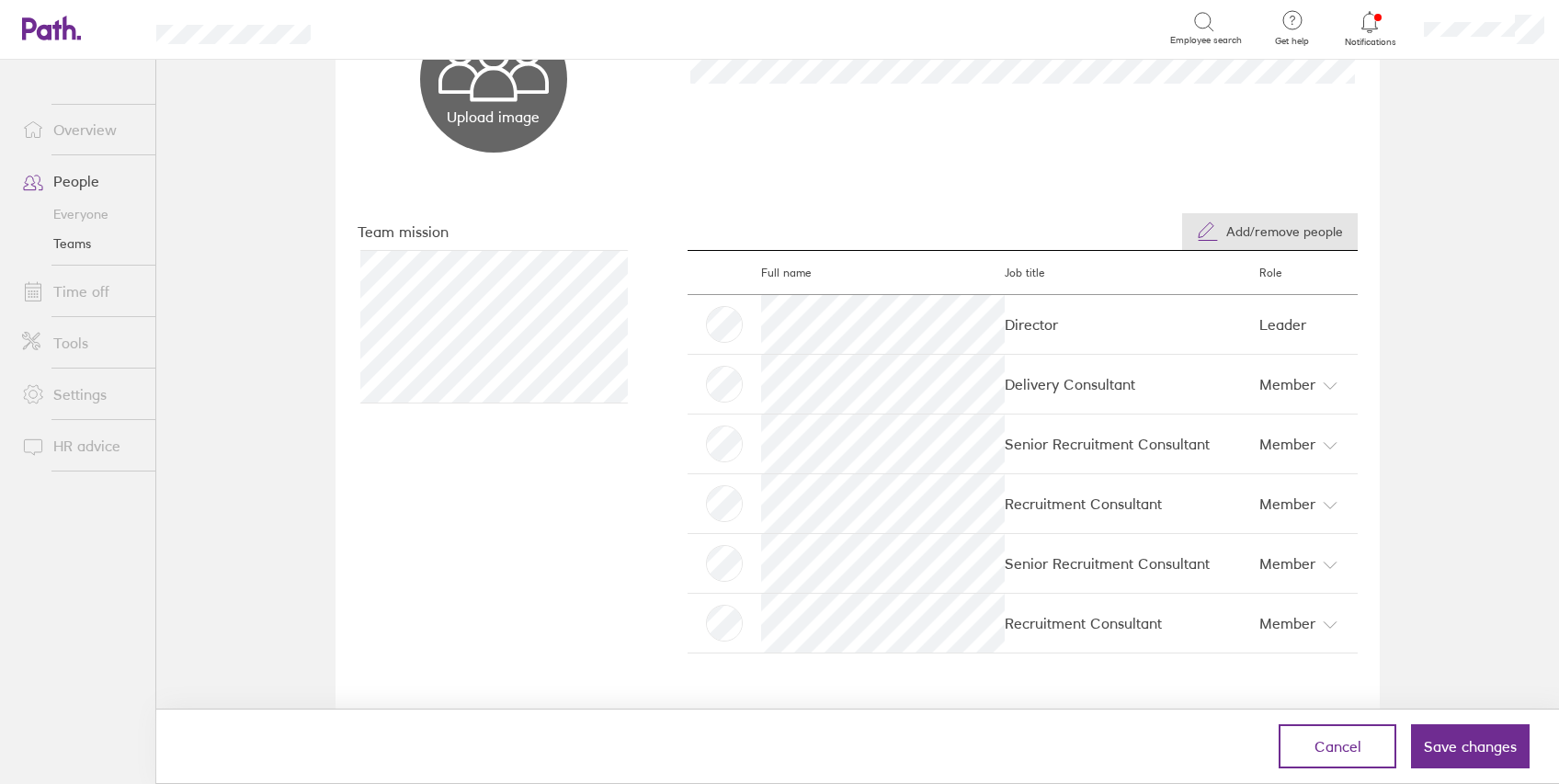 click on "Add/remove people" at bounding box center (1284, 232) 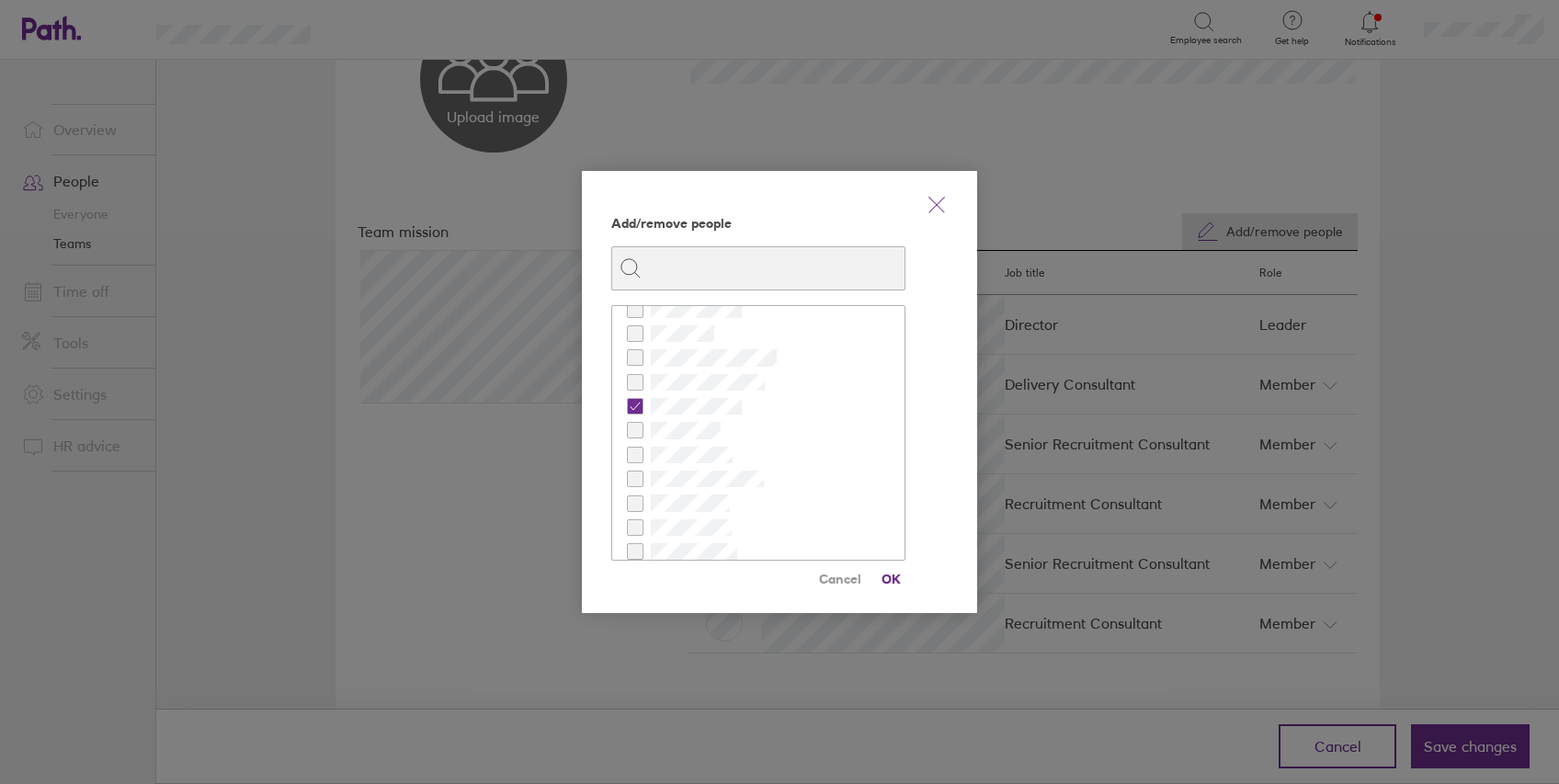 click at bounding box center [-9187, 547] 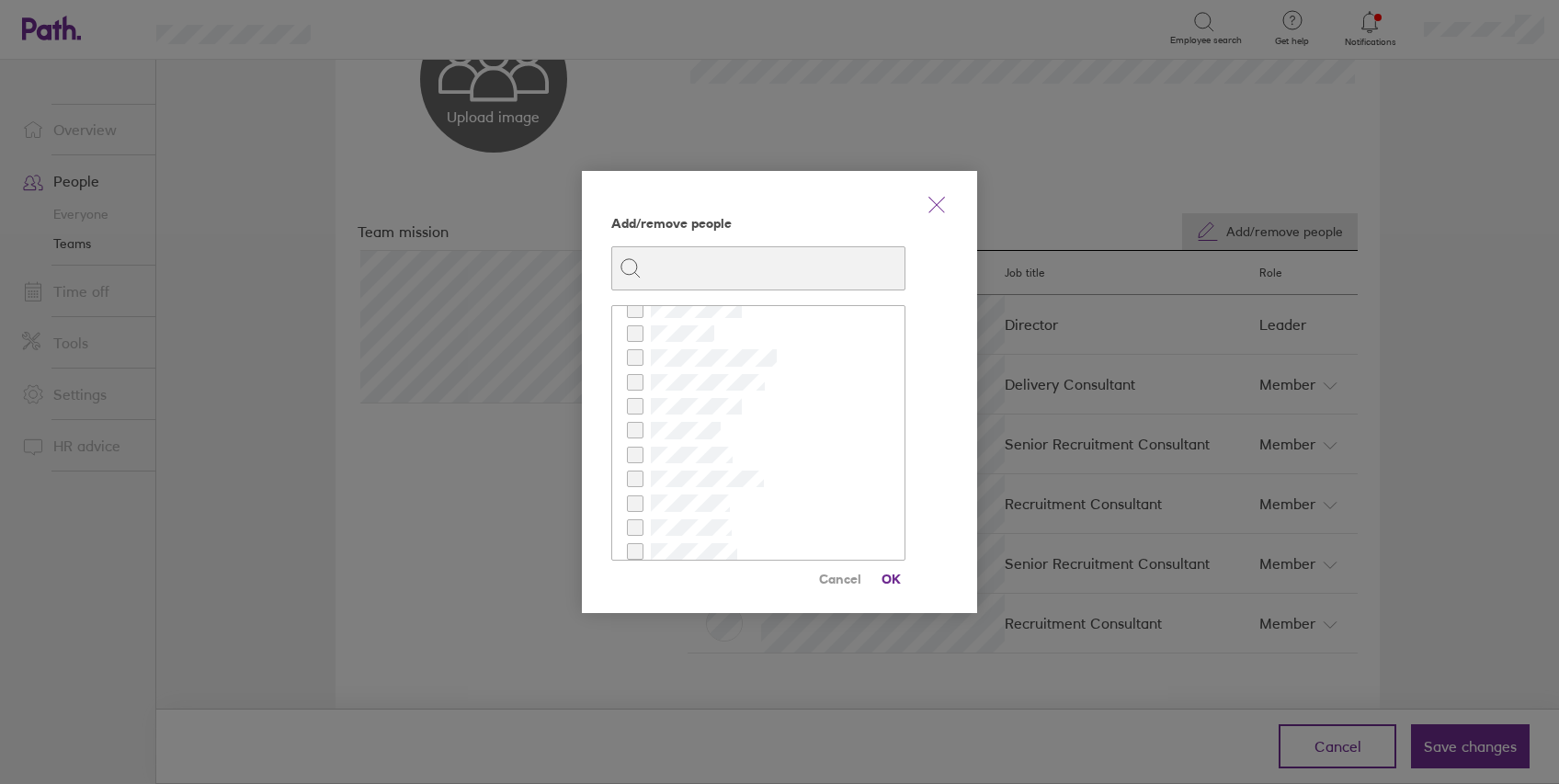 checkbox on "false" 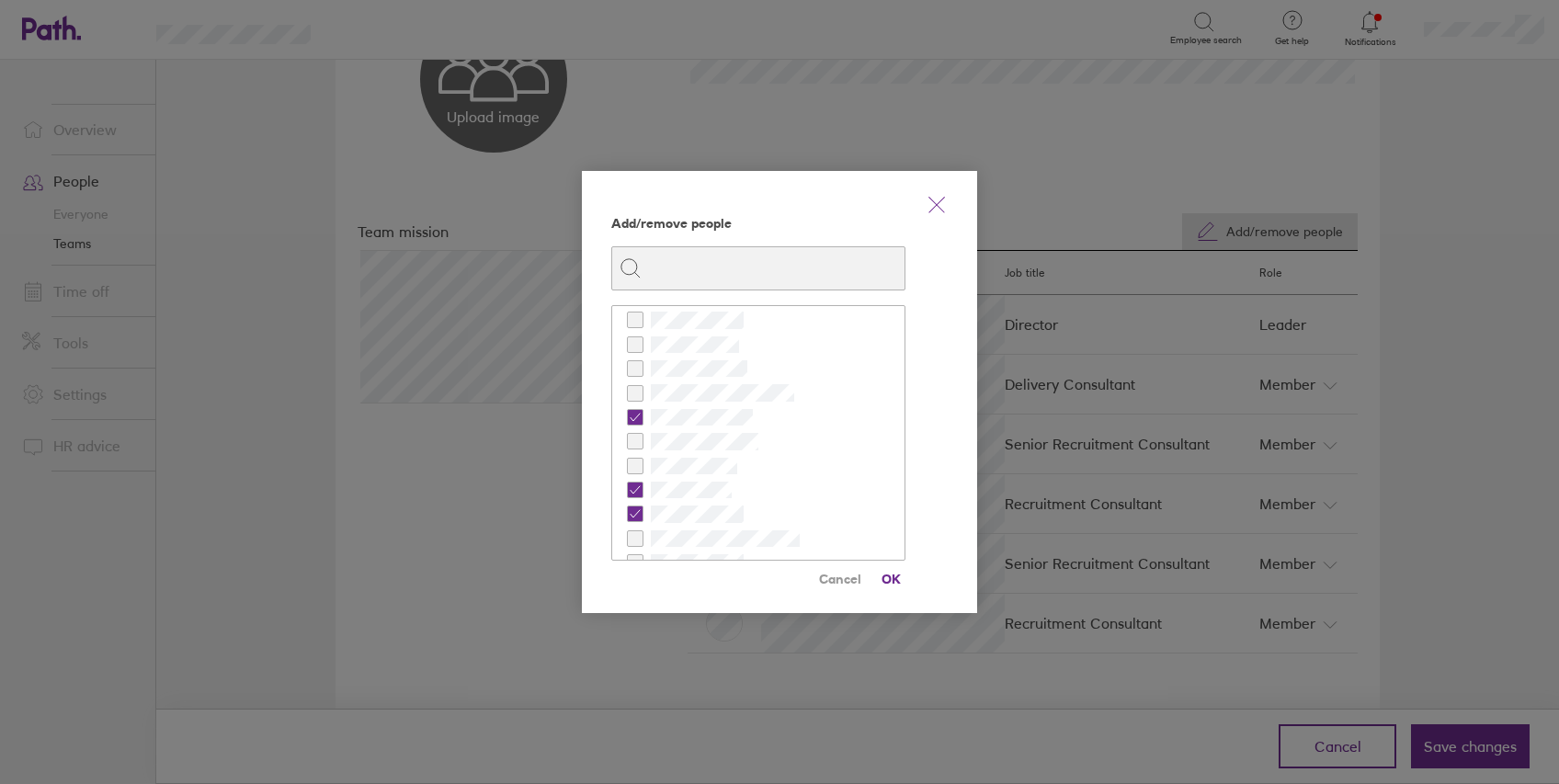 scroll, scrollTop: 471, scrollLeft: 0, axis: vertical 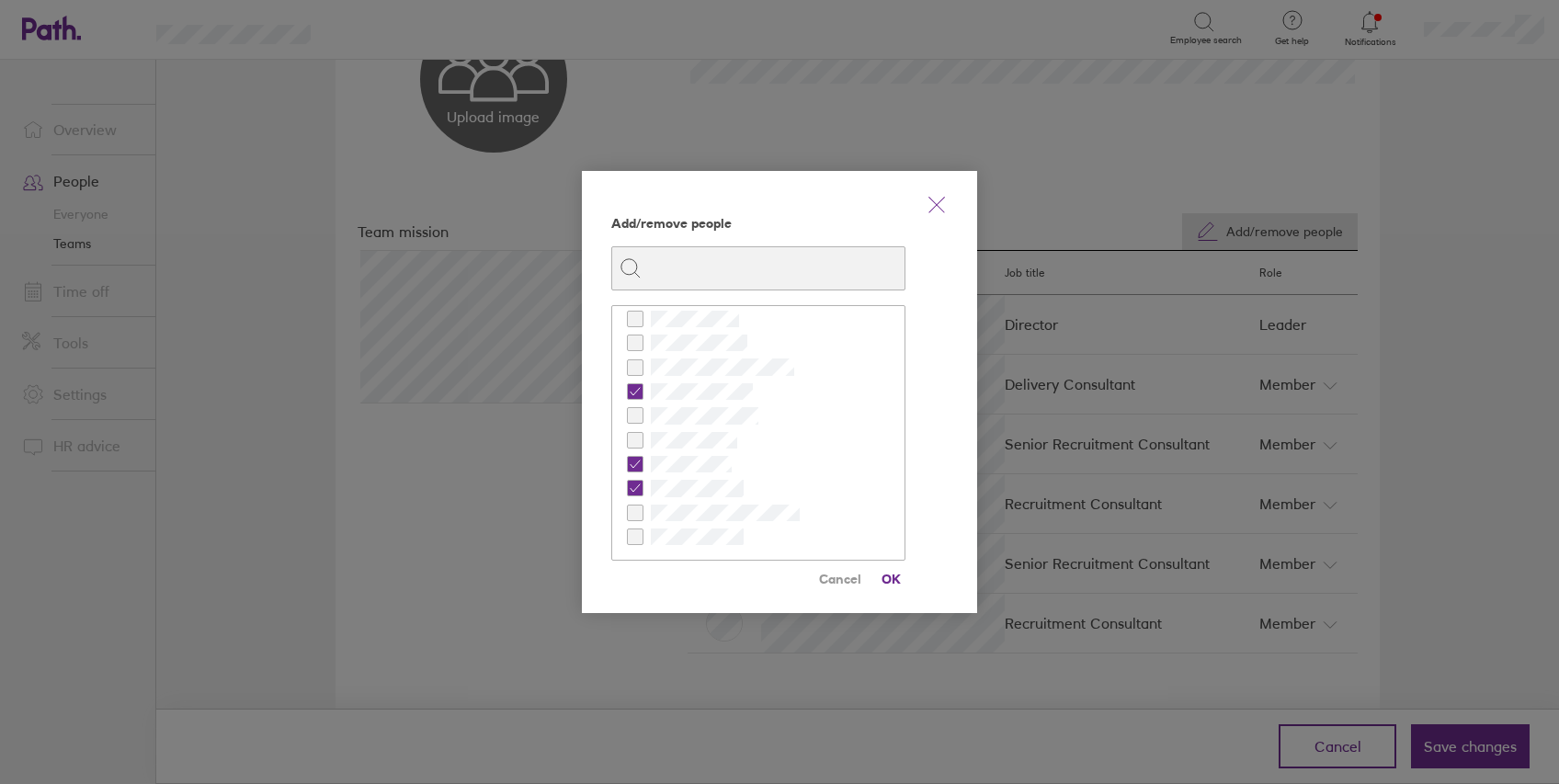 click at bounding box center [-9187, 861] 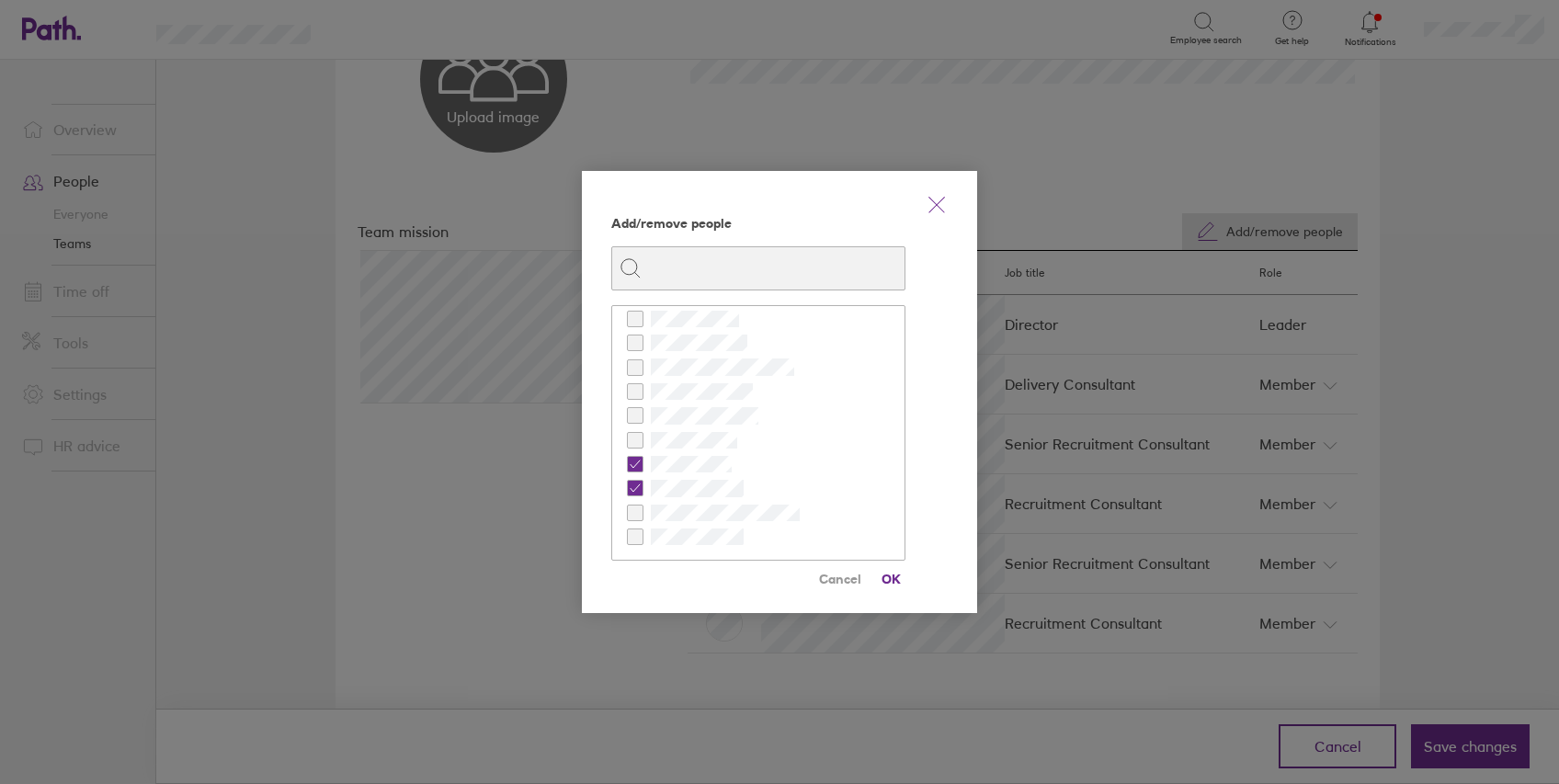 checkbox on "false" 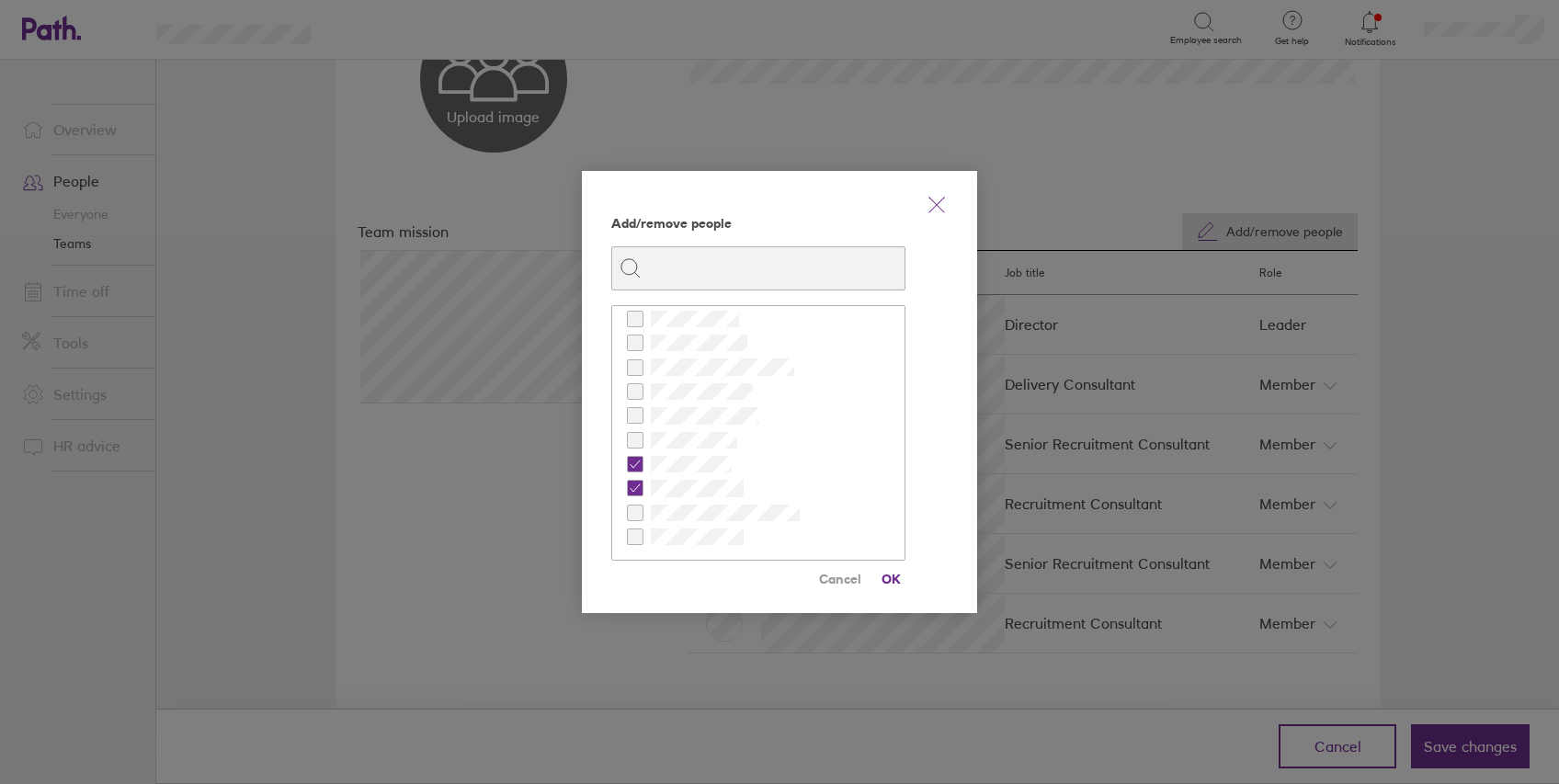 click at bounding box center (-9187, 935) 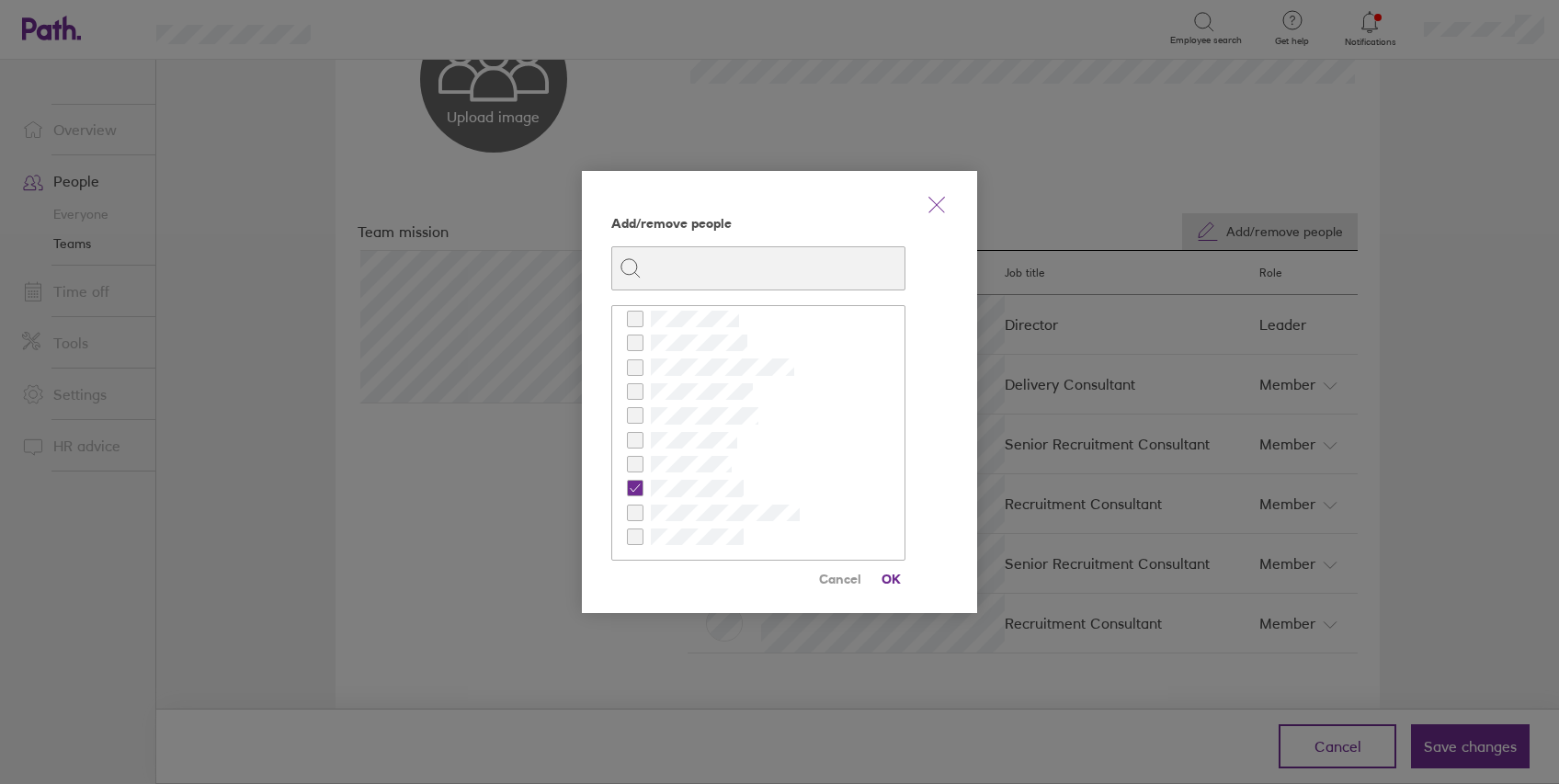 checkbox on "false" 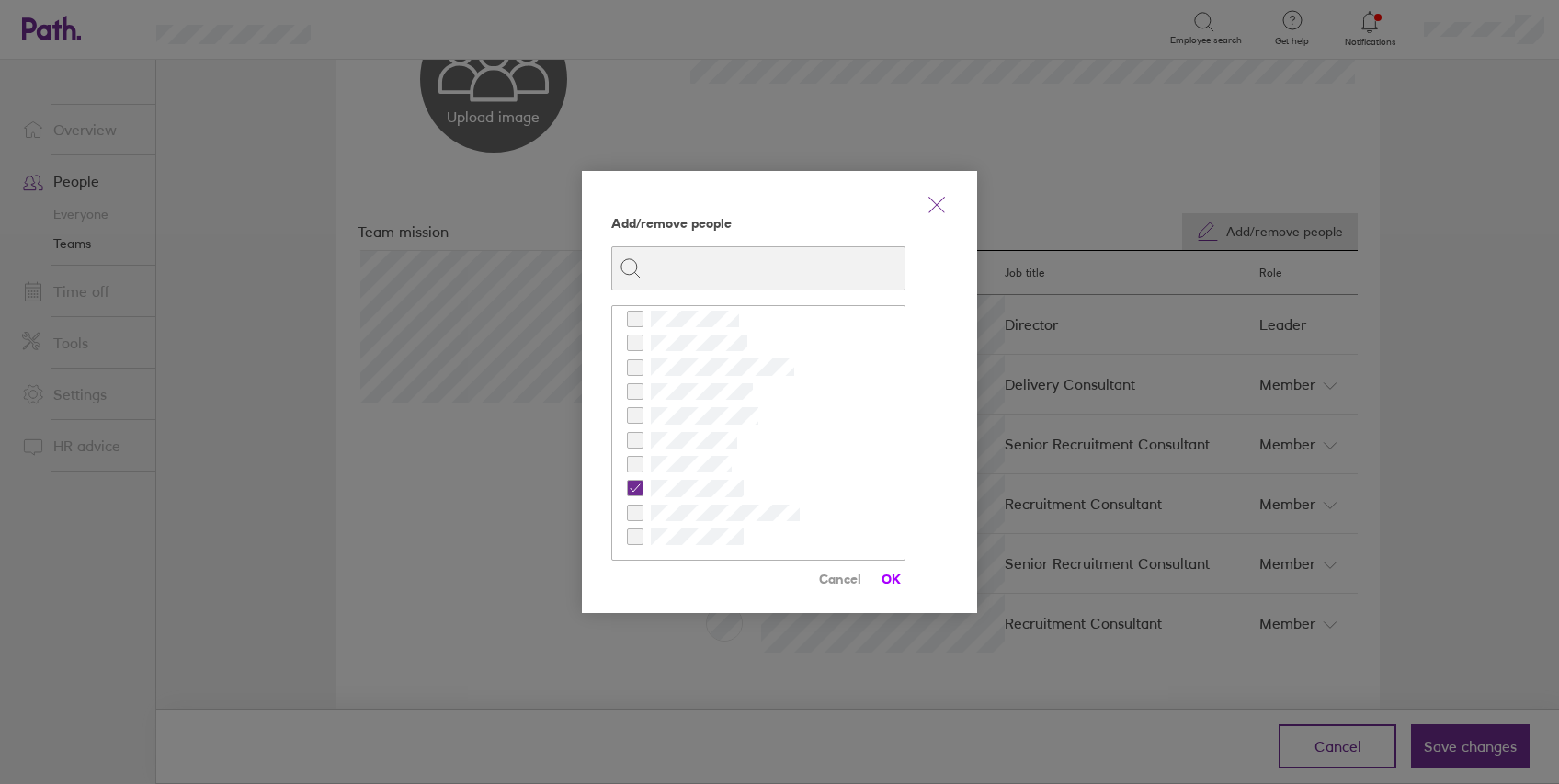 click on "OK" at bounding box center (891, 579) 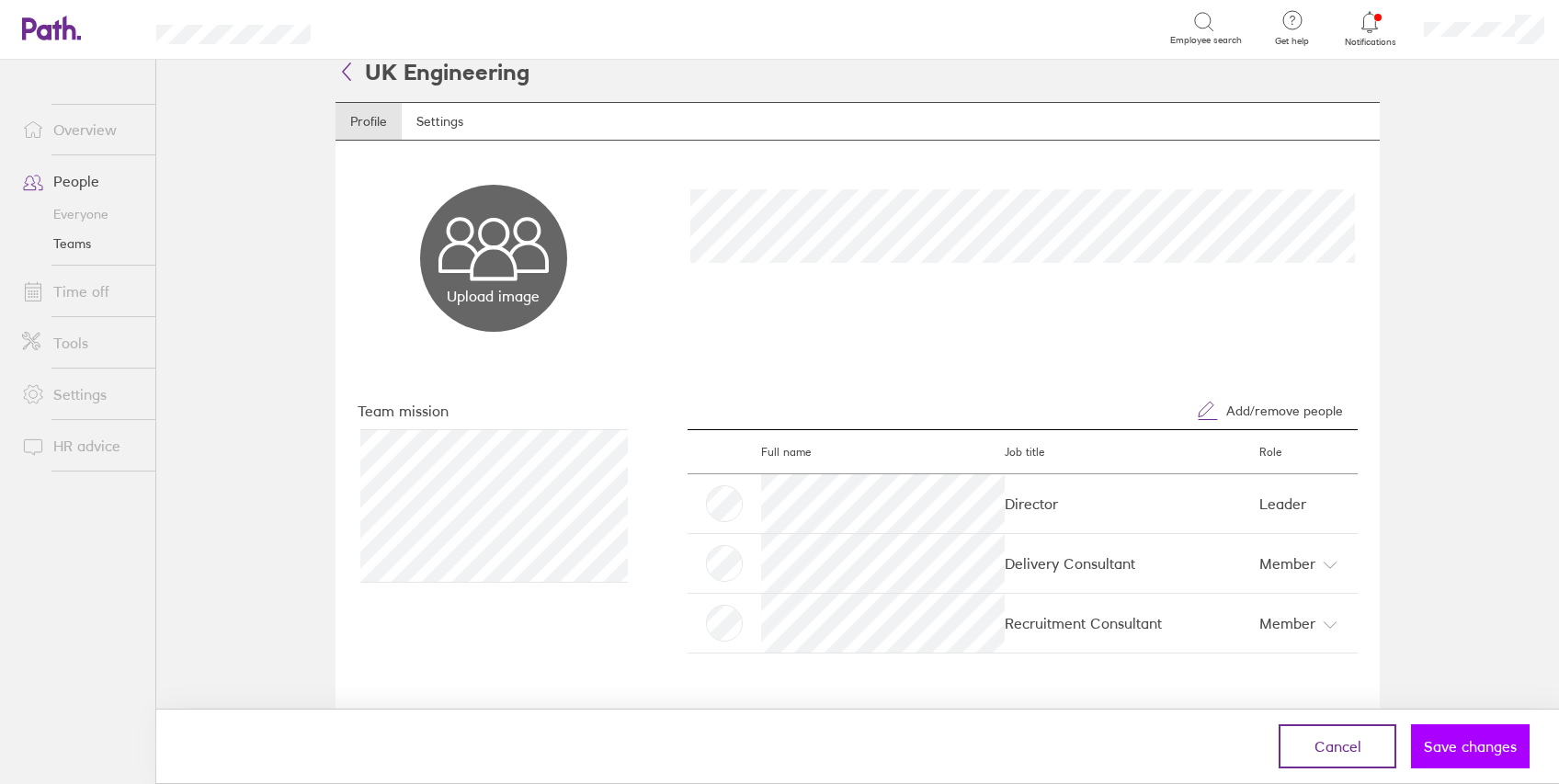 click on "Save changes" at bounding box center (1470, 746) 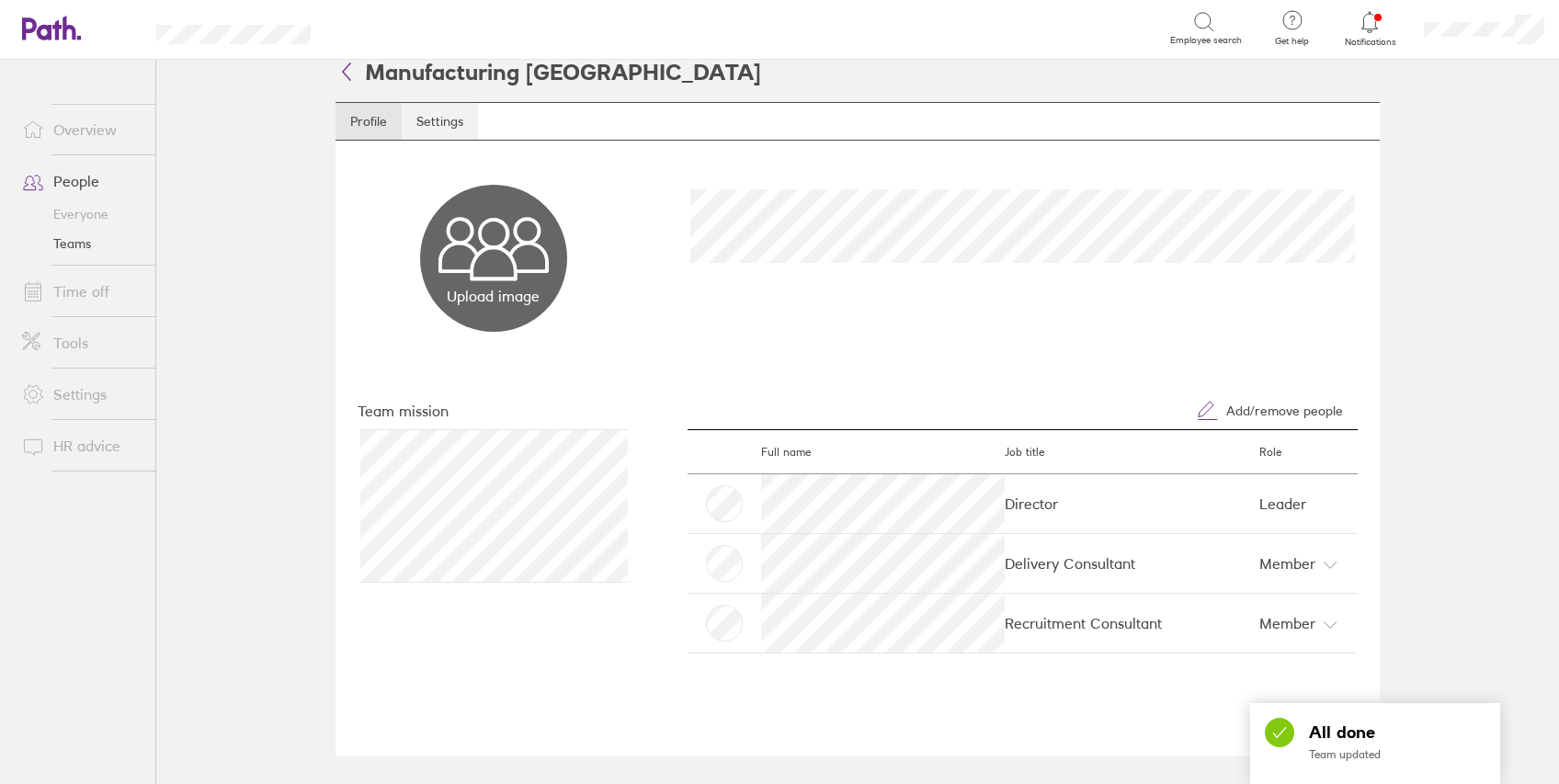 click on "Settings" at bounding box center (439, 121) 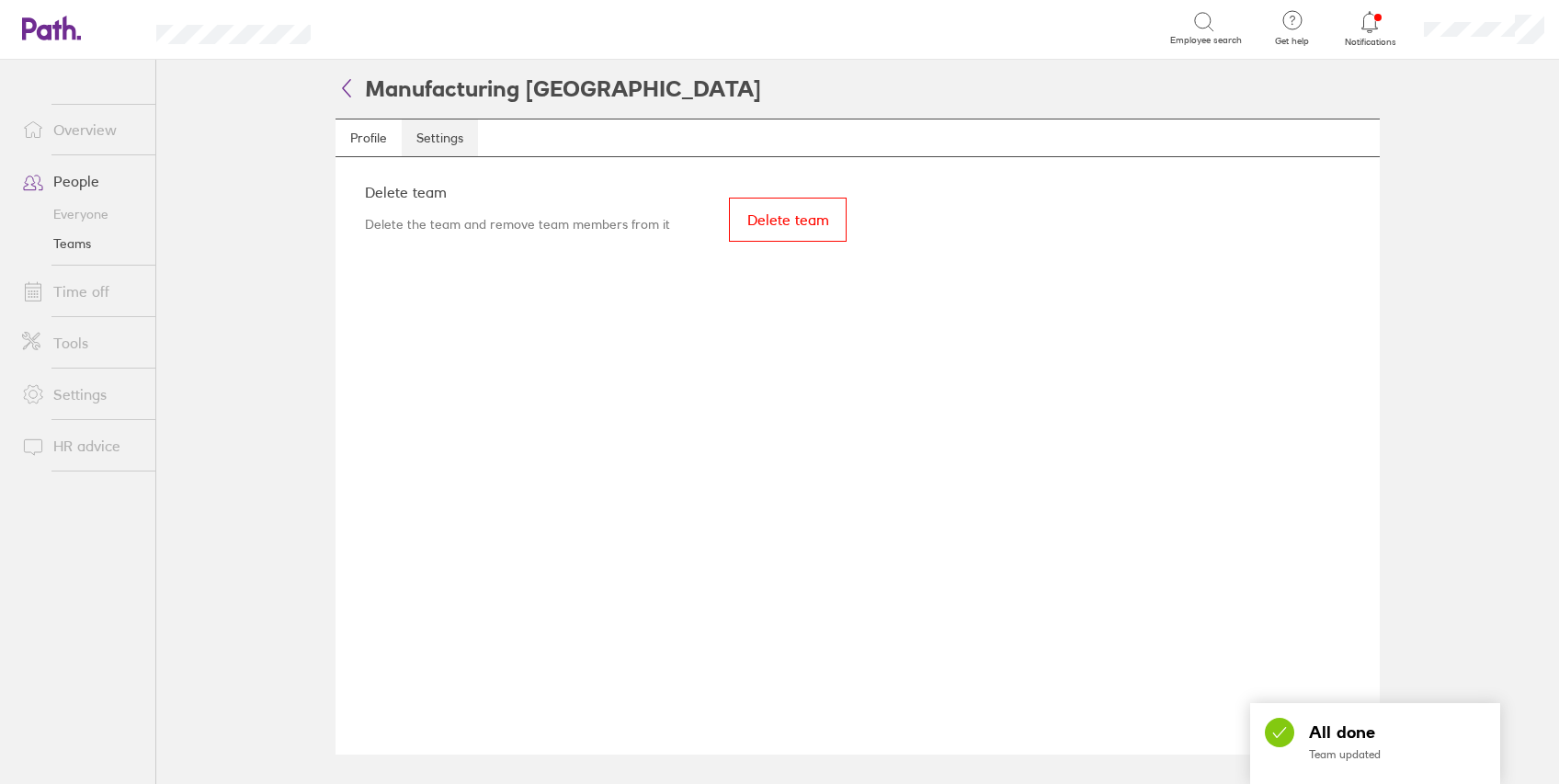 scroll, scrollTop: 0, scrollLeft: 0, axis: both 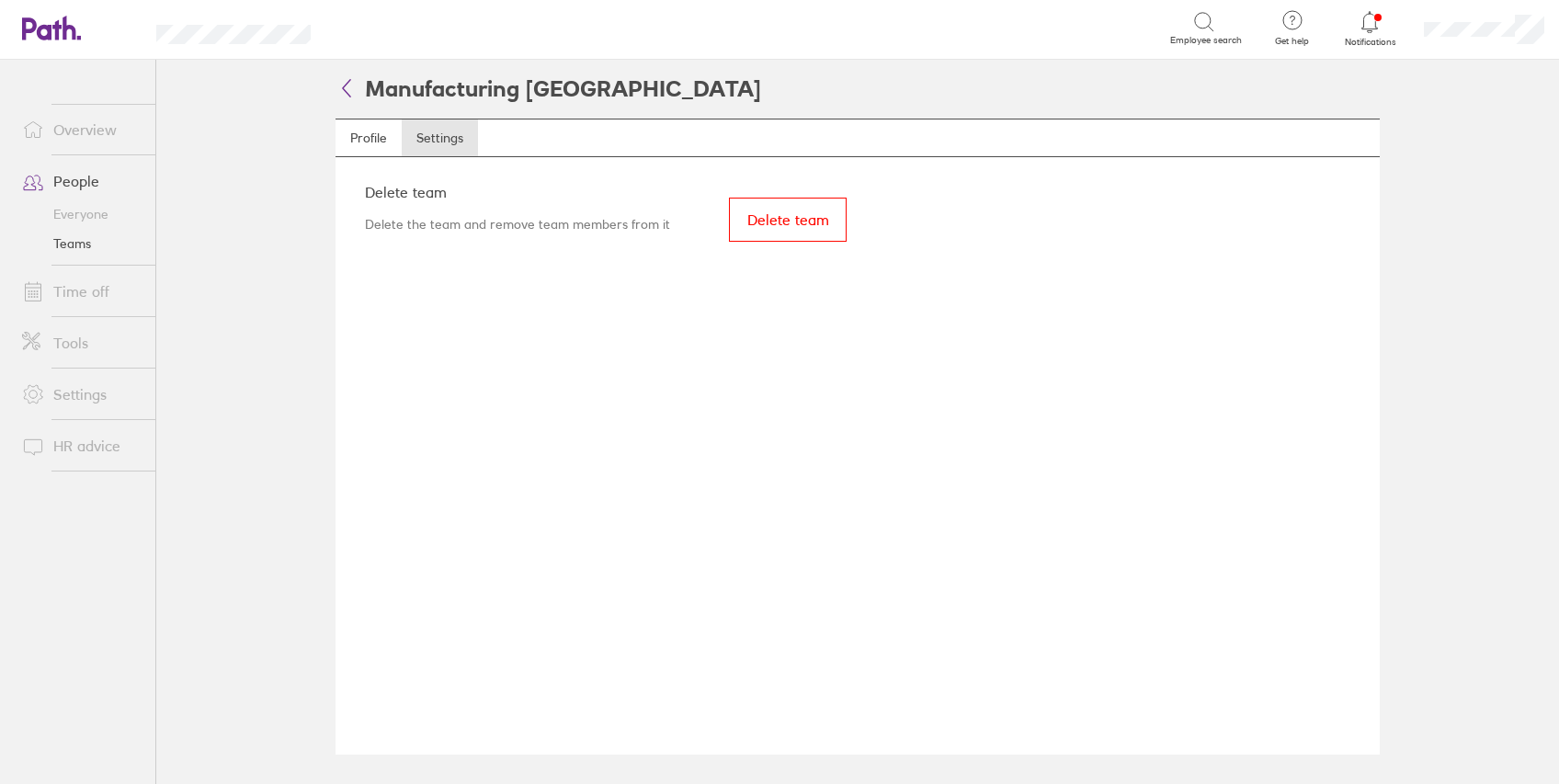 click 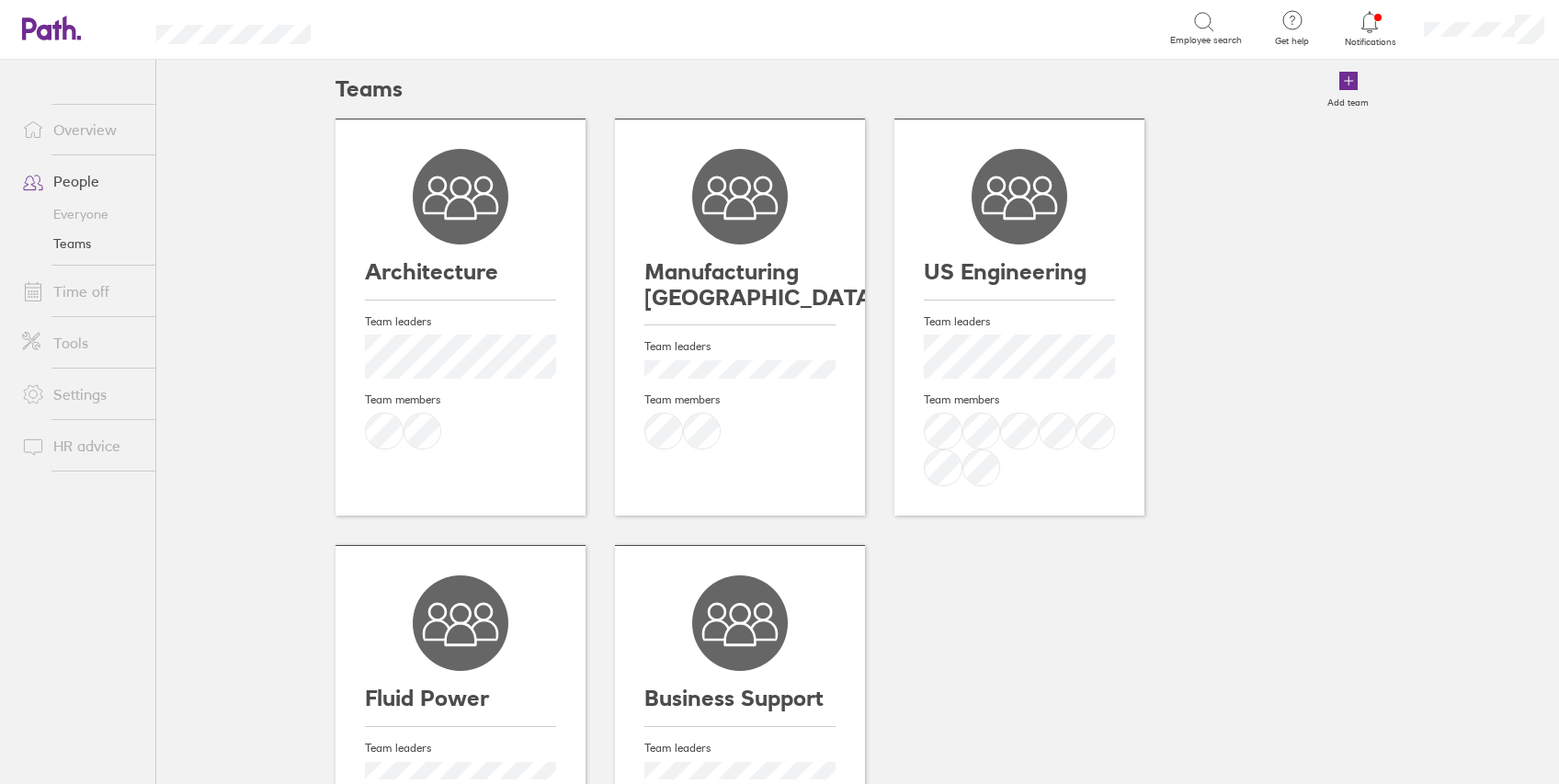 click 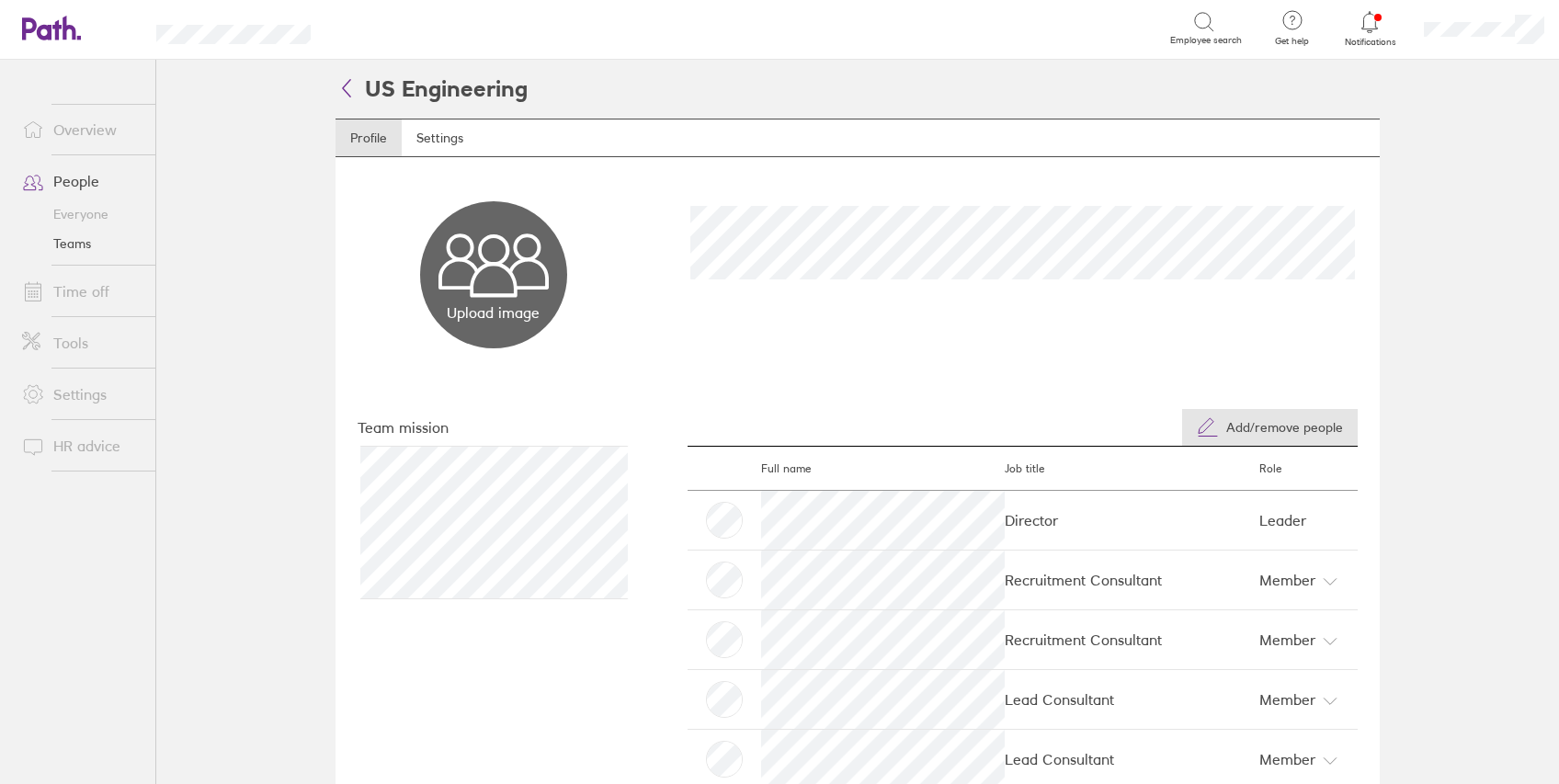 click on "Add/remove people" at bounding box center [1284, 427] 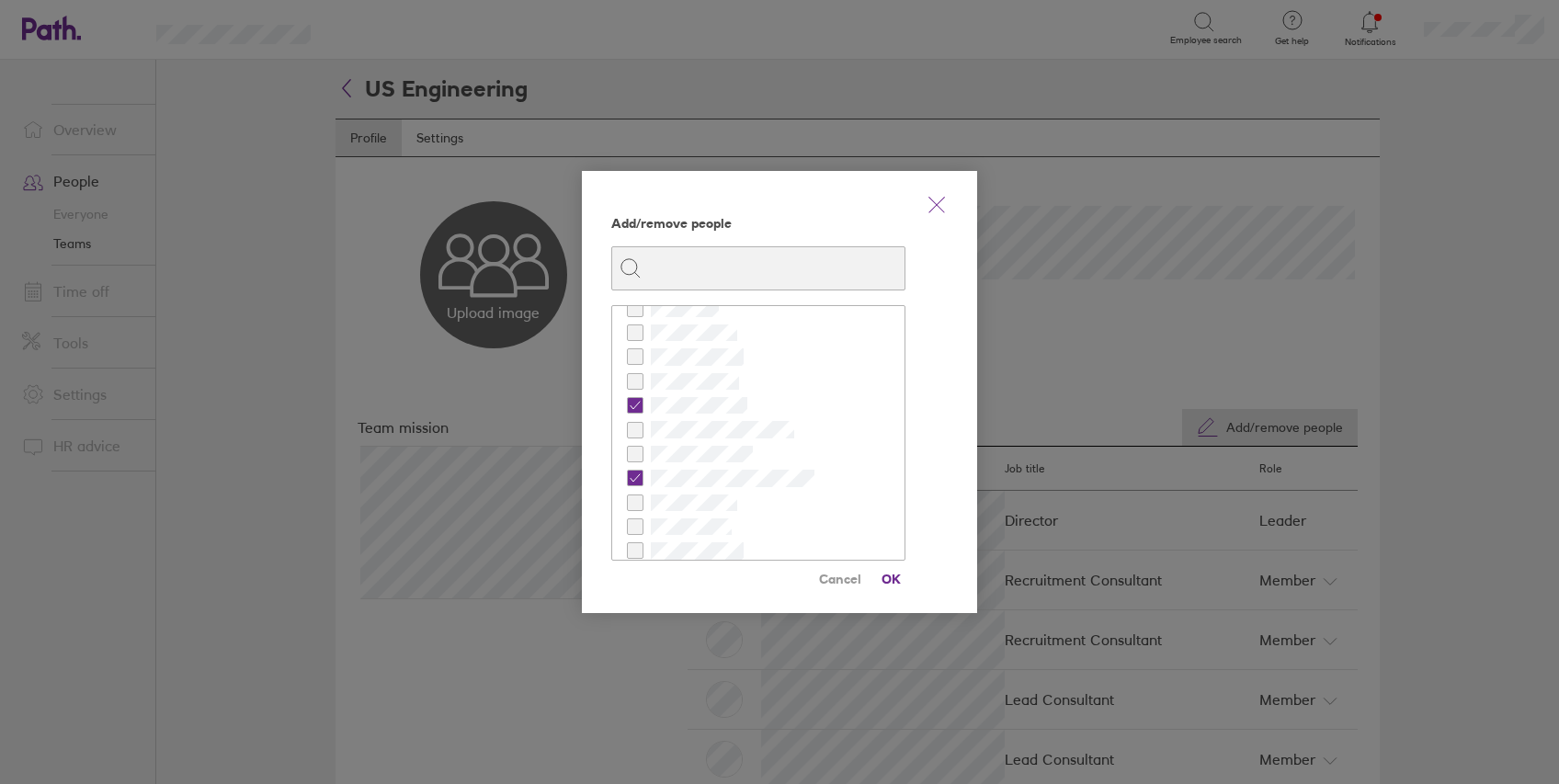 scroll, scrollTop: 471, scrollLeft: 0, axis: vertical 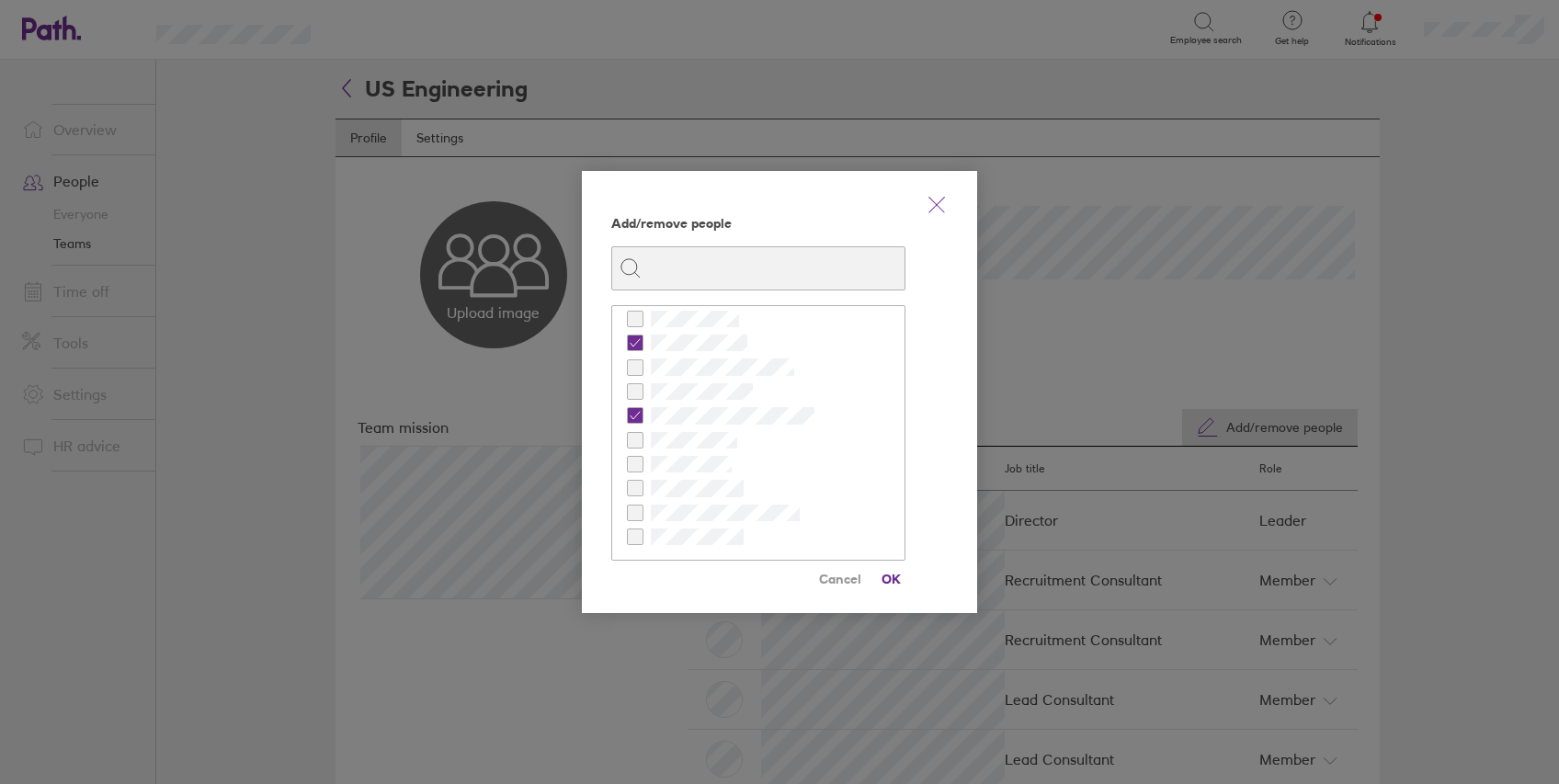 click at bounding box center [-9187, 910] 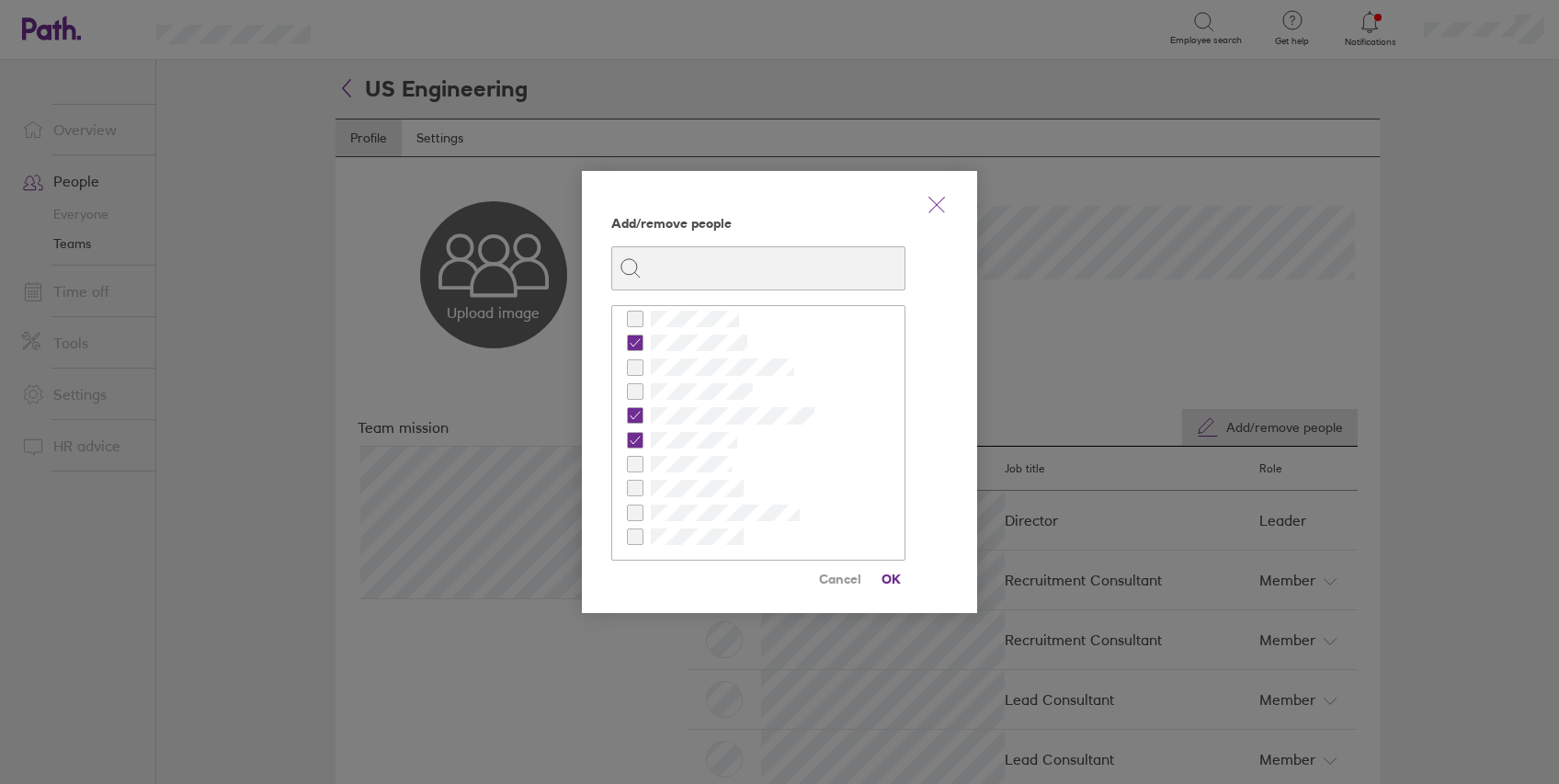click at bounding box center (-9187, 910) 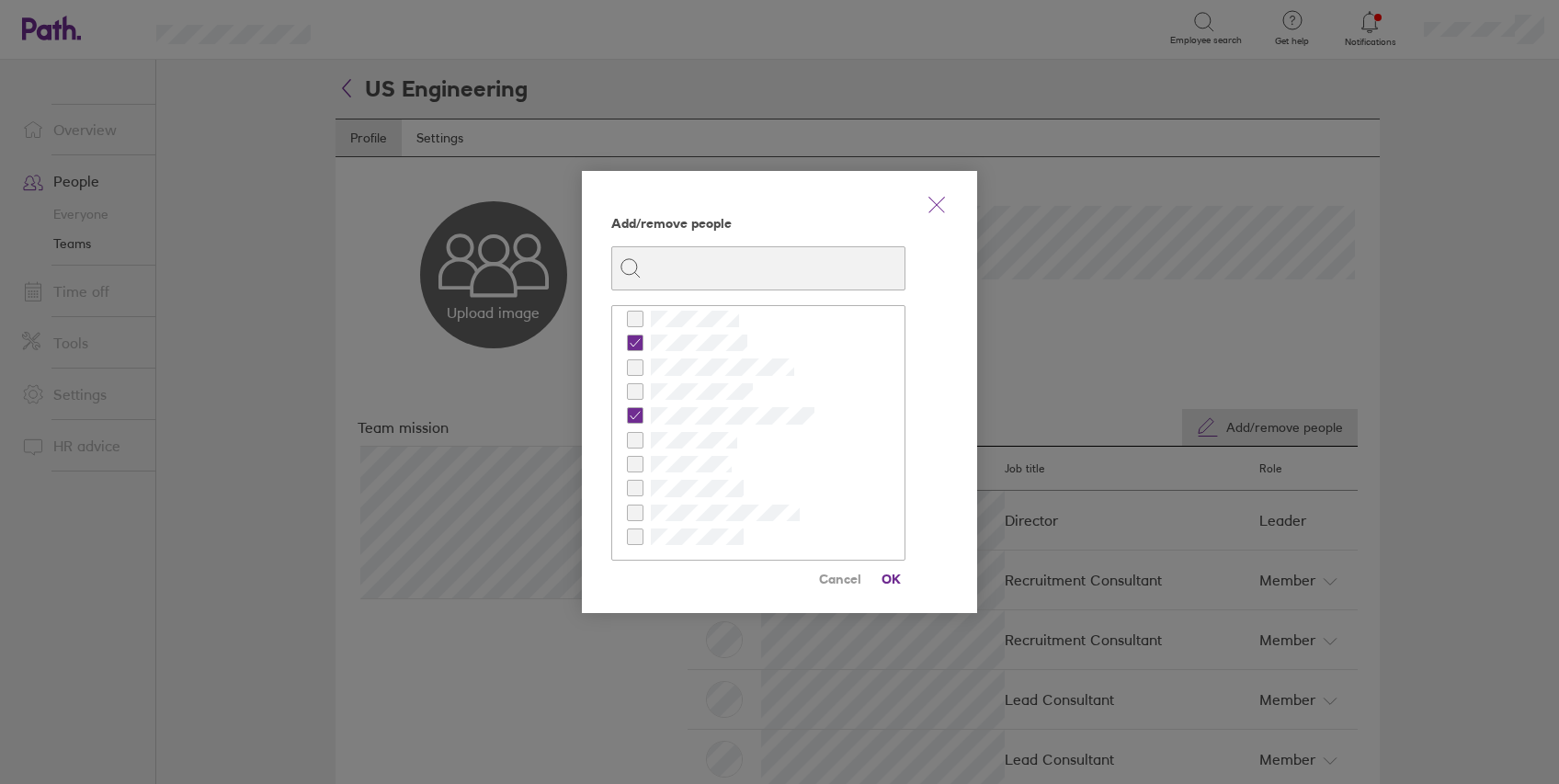checkbox on "false" 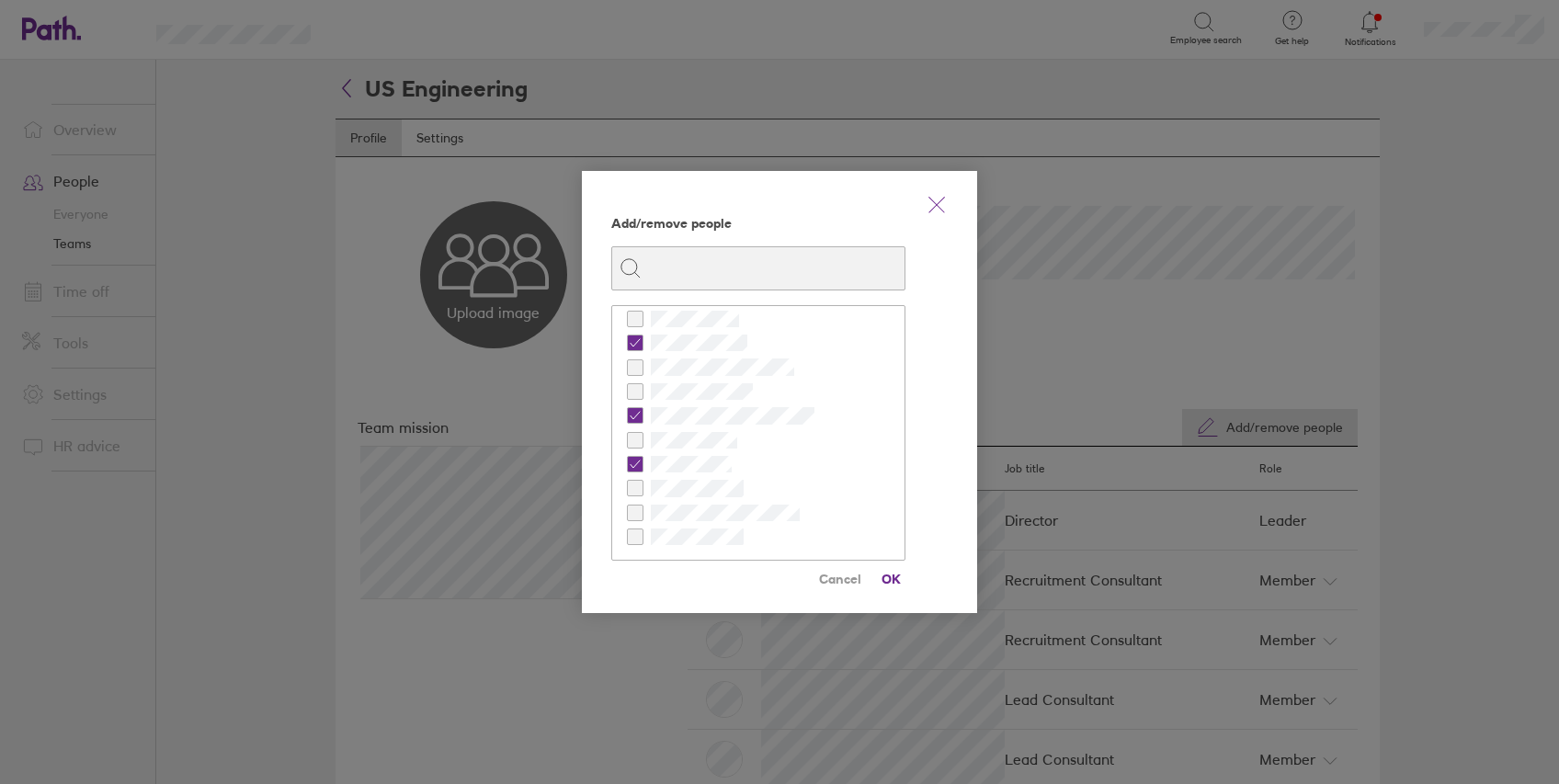 checkbox on "true" 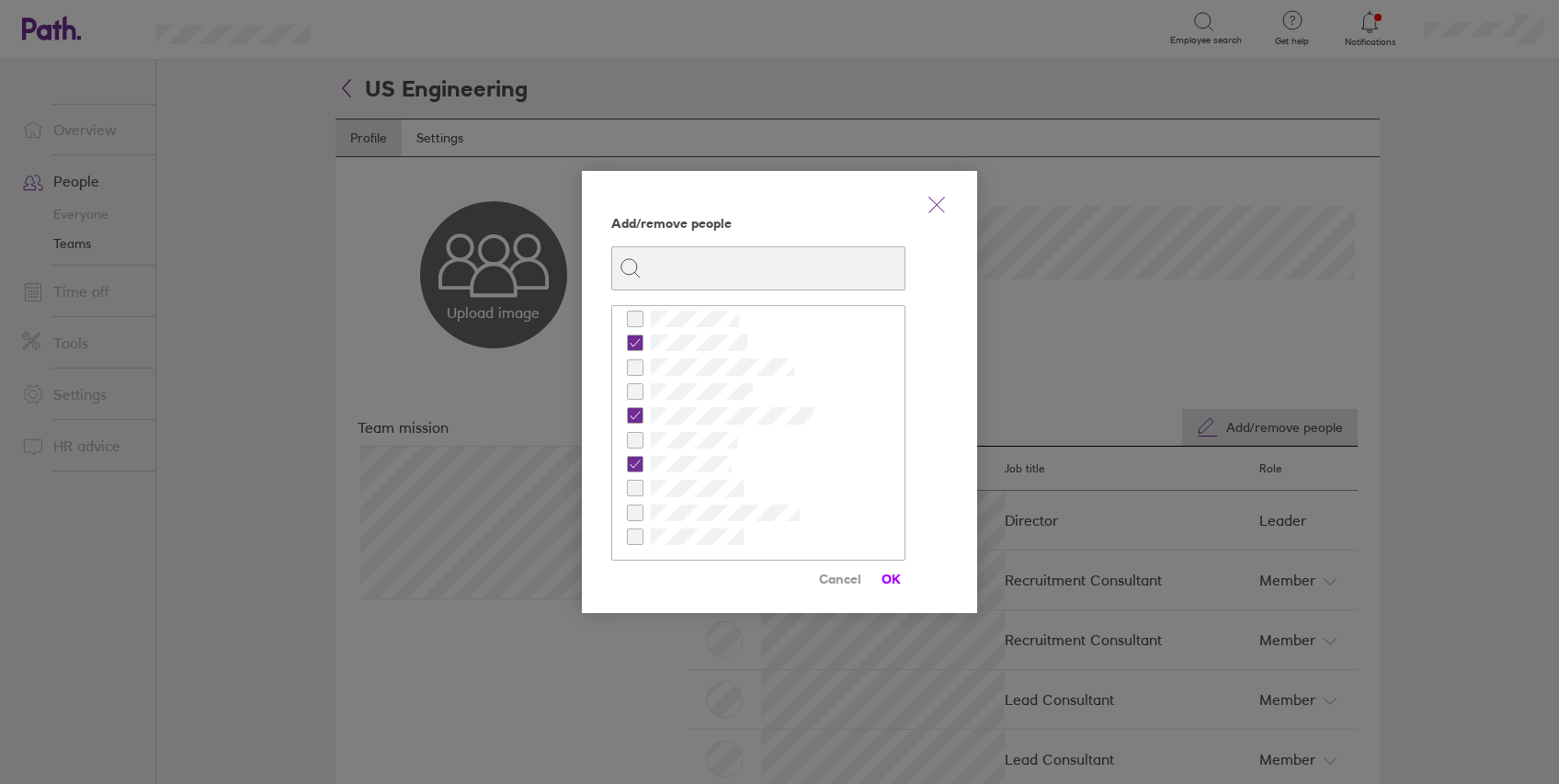 click on "OK" at bounding box center [891, 579] 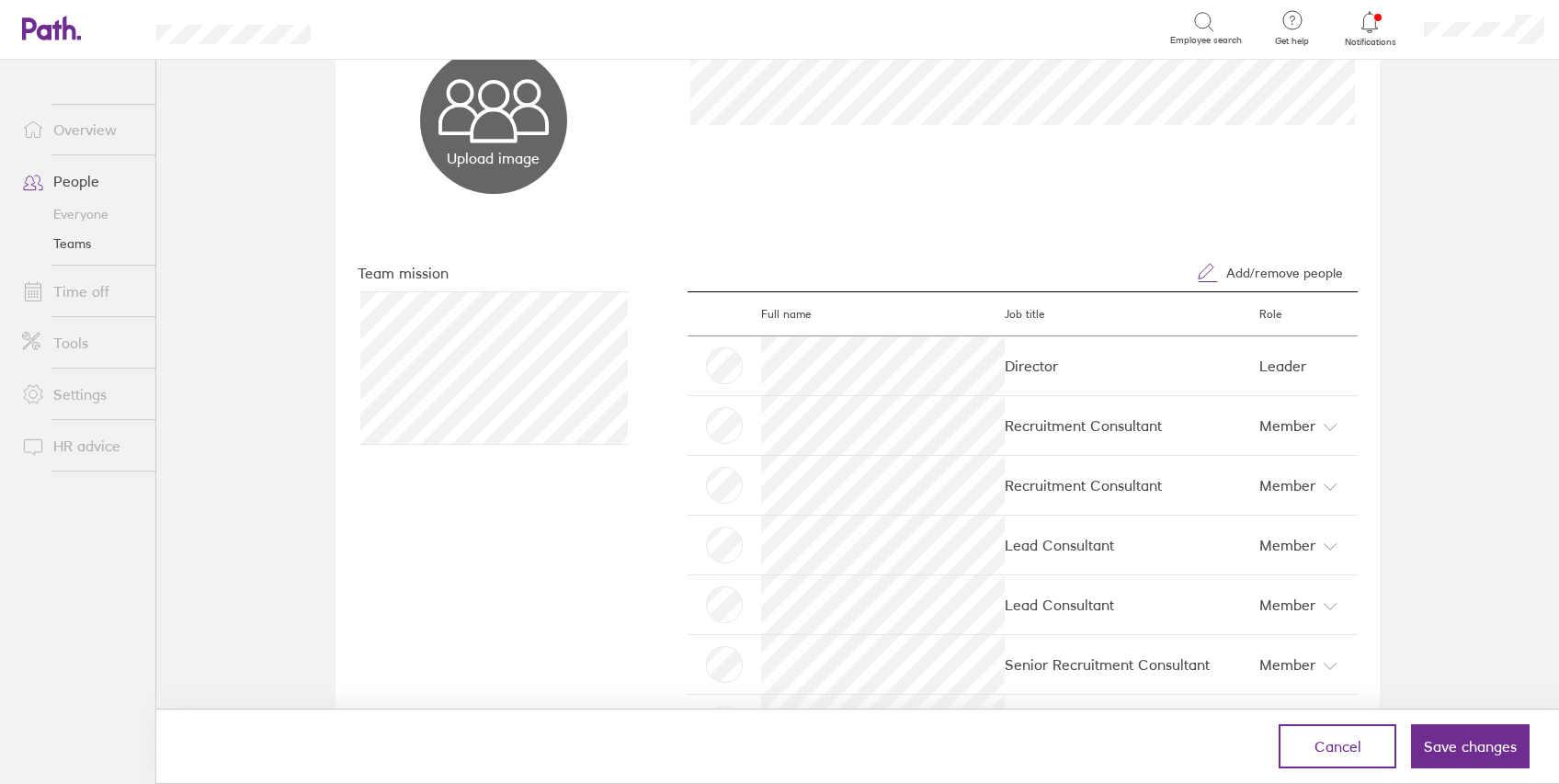 scroll, scrollTop: 375, scrollLeft: 0, axis: vertical 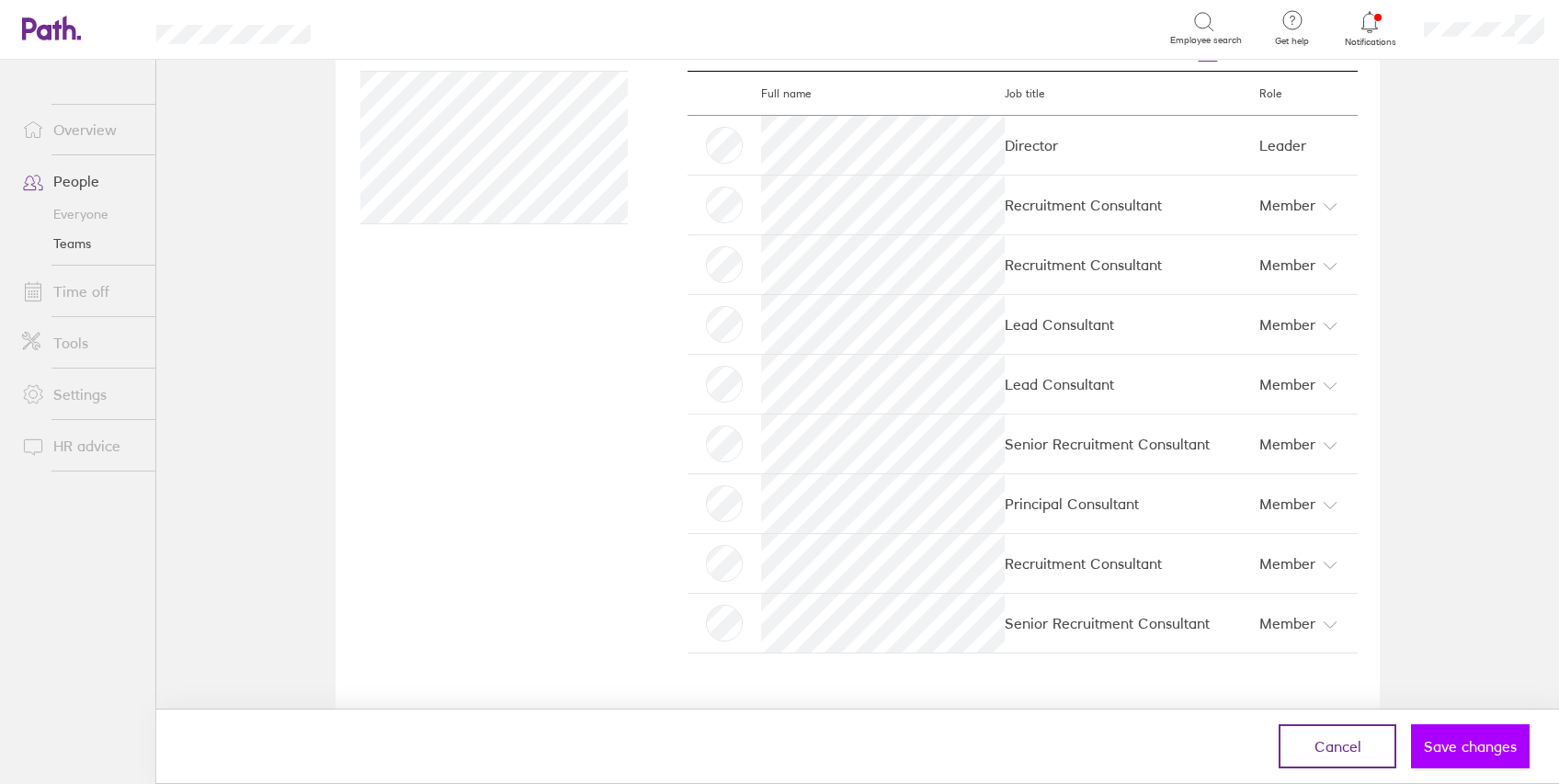 click on "Save changes" at bounding box center [1470, 746] 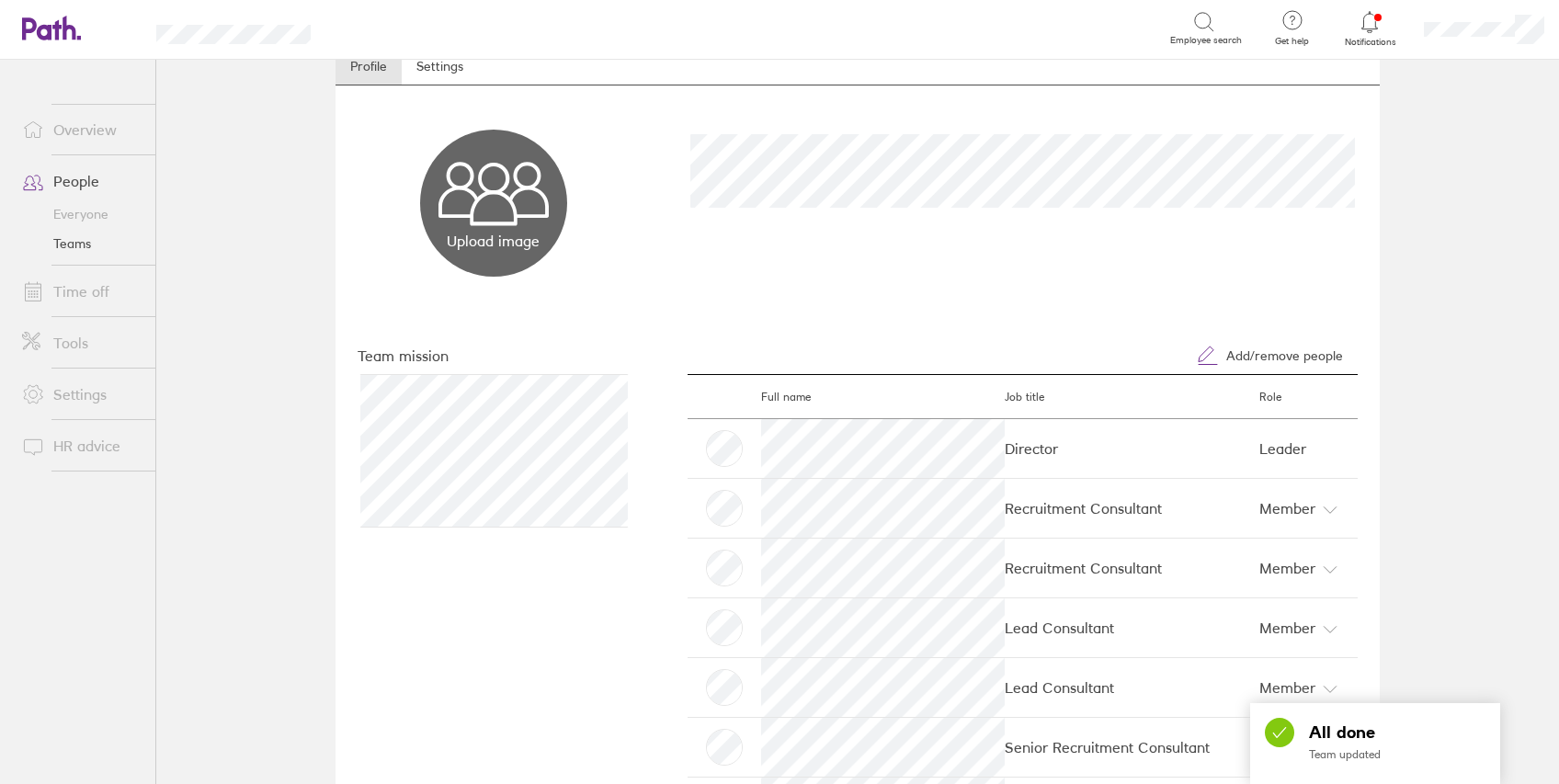 scroll, scrollTop: 0, scrollLeft: 0, axis: both 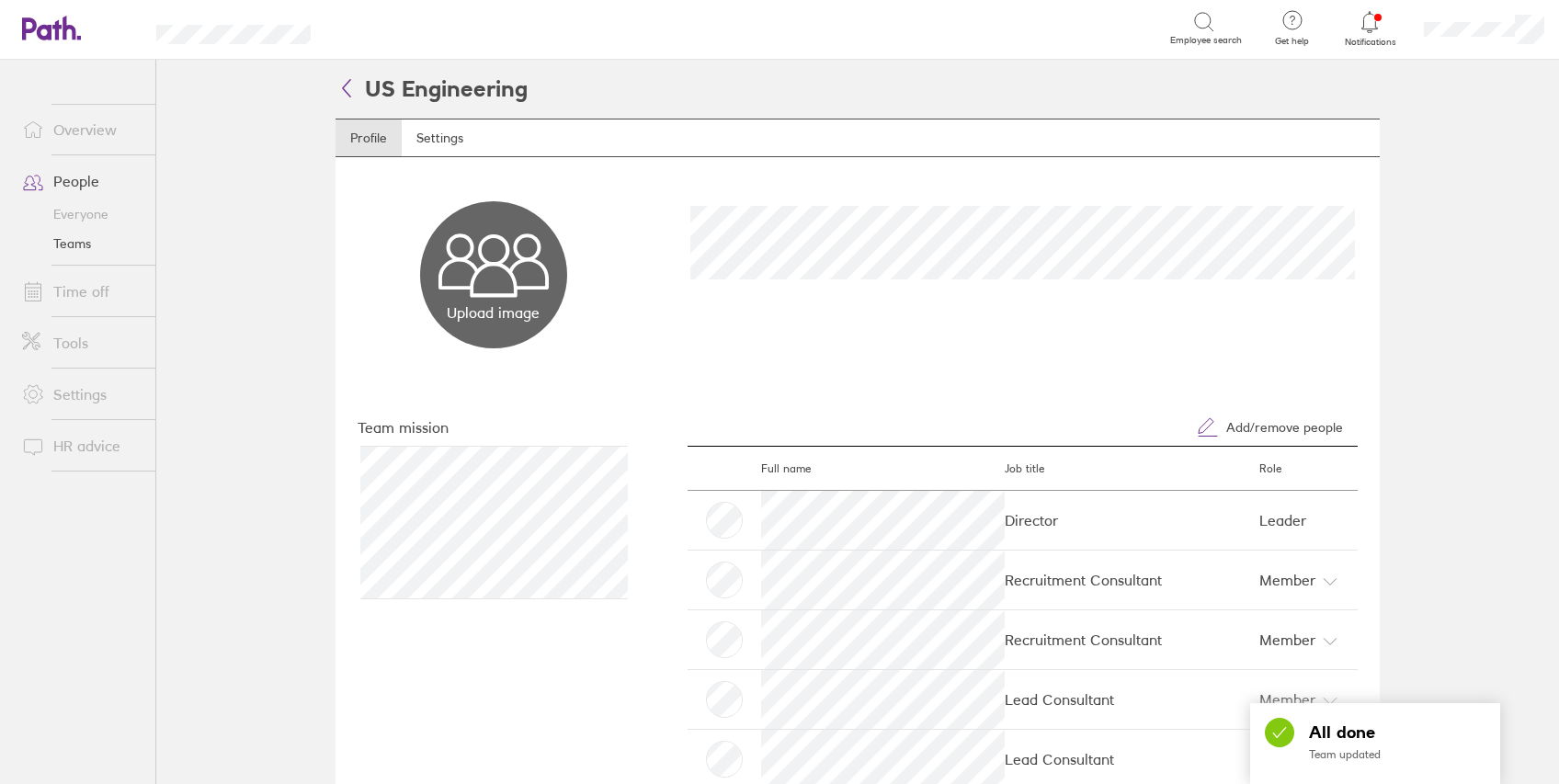 click 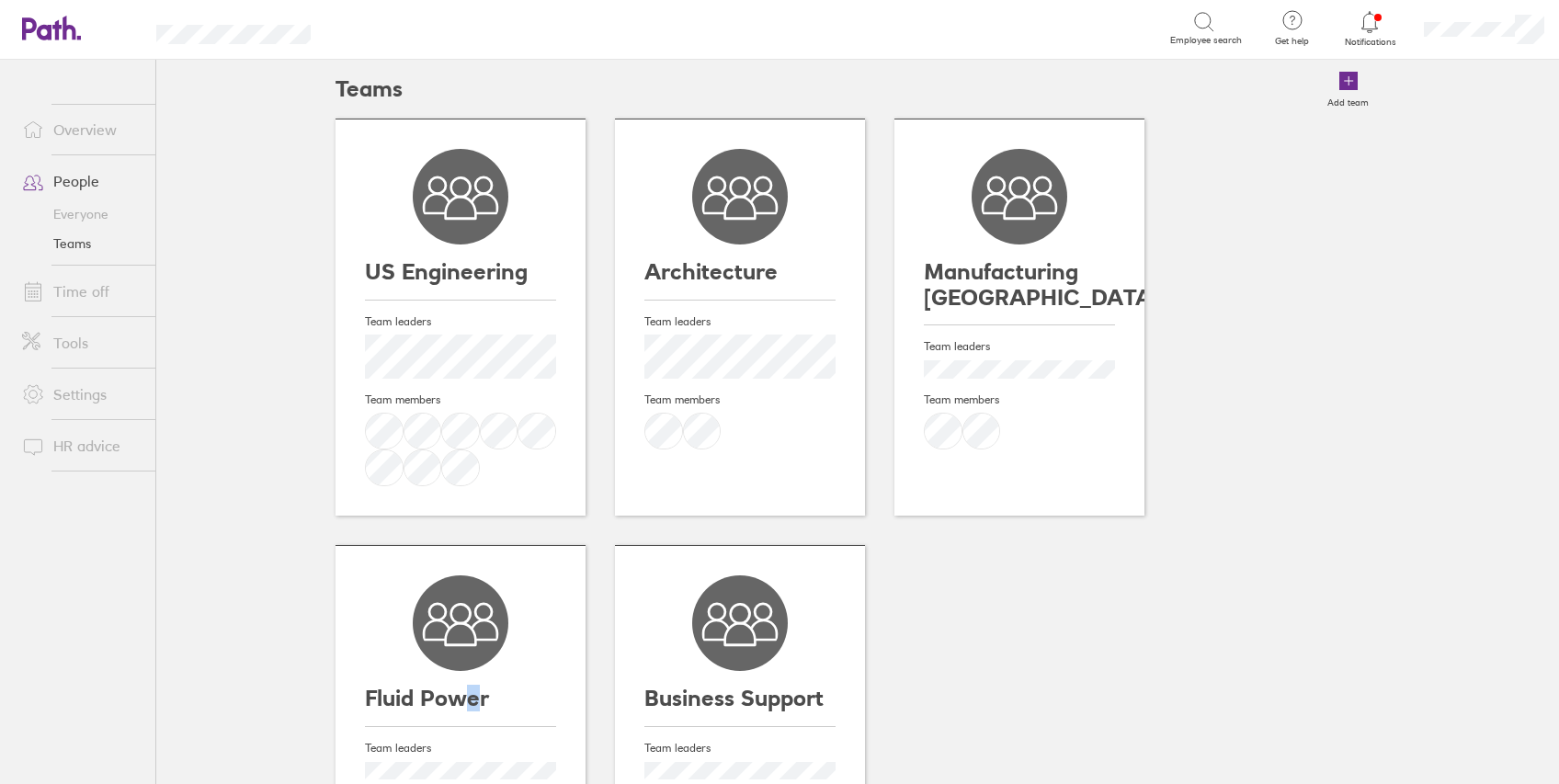 click on "Fluid Power" at bounding box center [461, 651] 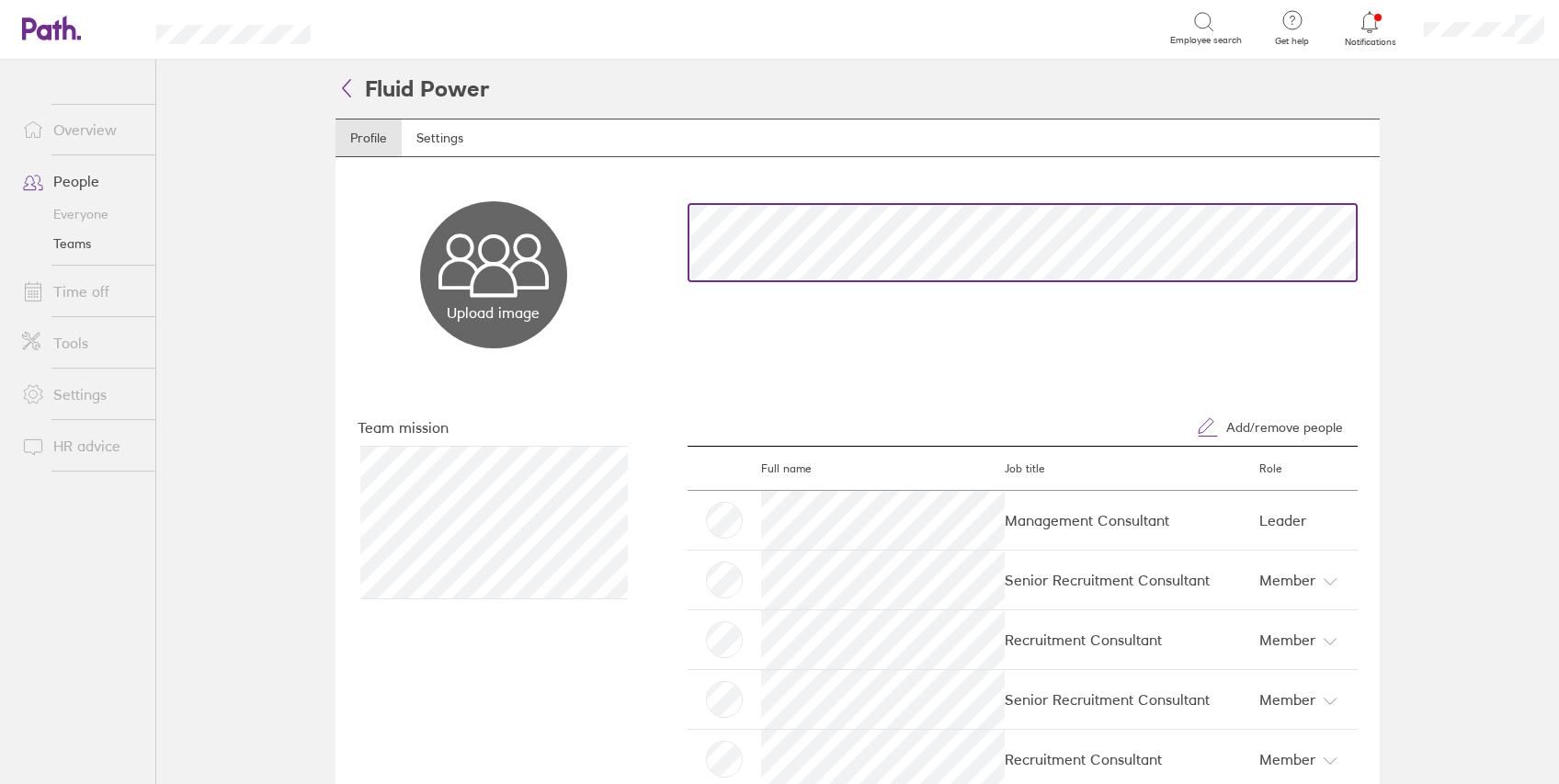 click on "Fluid Power Profile Settings Upload image Choose files Team mission Add/remove people Full name Job title Role Management Consultant Leader Senior Recruitment Consultant Member Recruitment Consultant Member Senior Recruitment Consultant Member Recruitment Consultant Member" at bounding box center [858, 422] 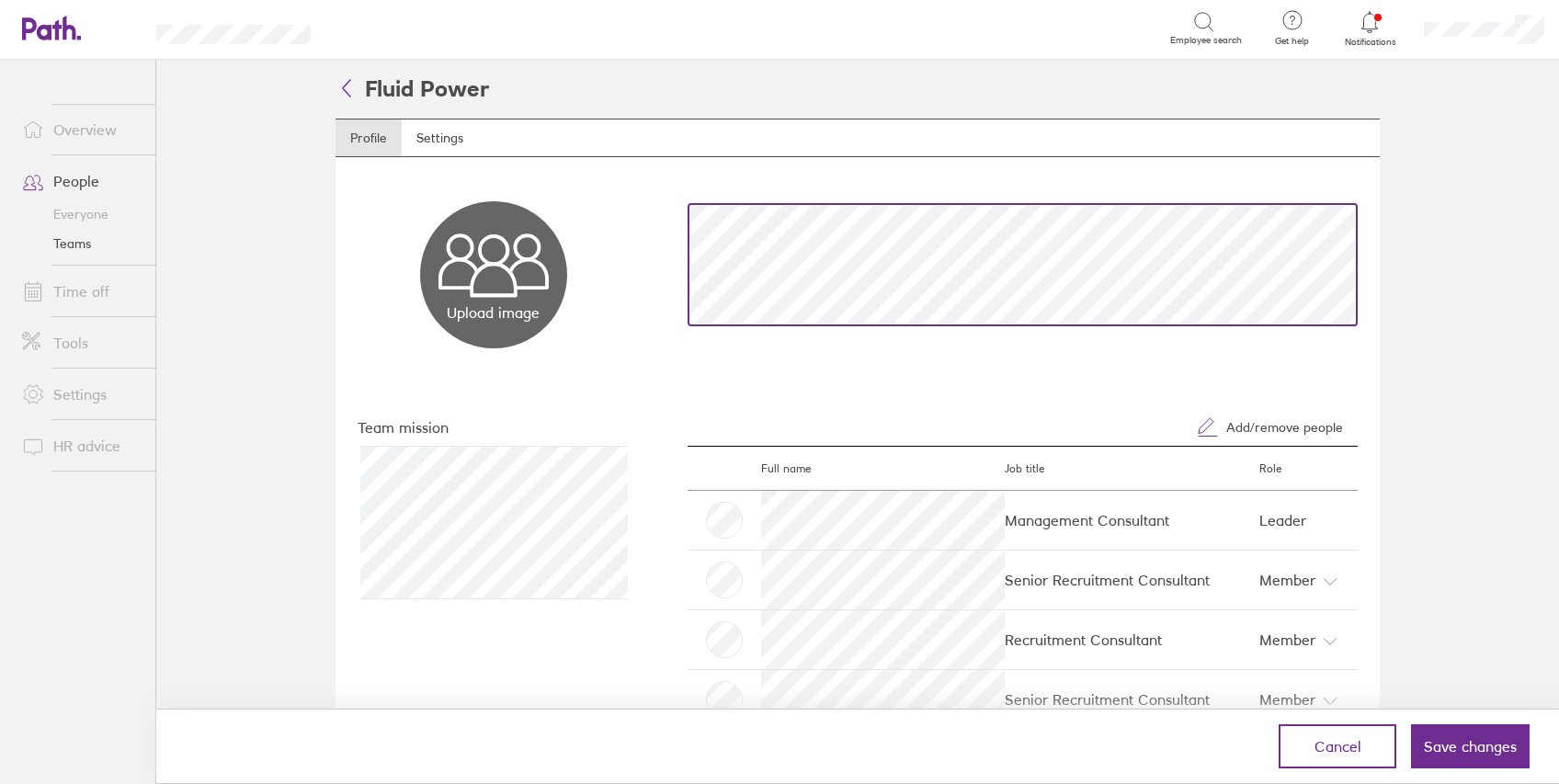 scroll, scrollTop: 0, scrollLeft: 0, axis: both 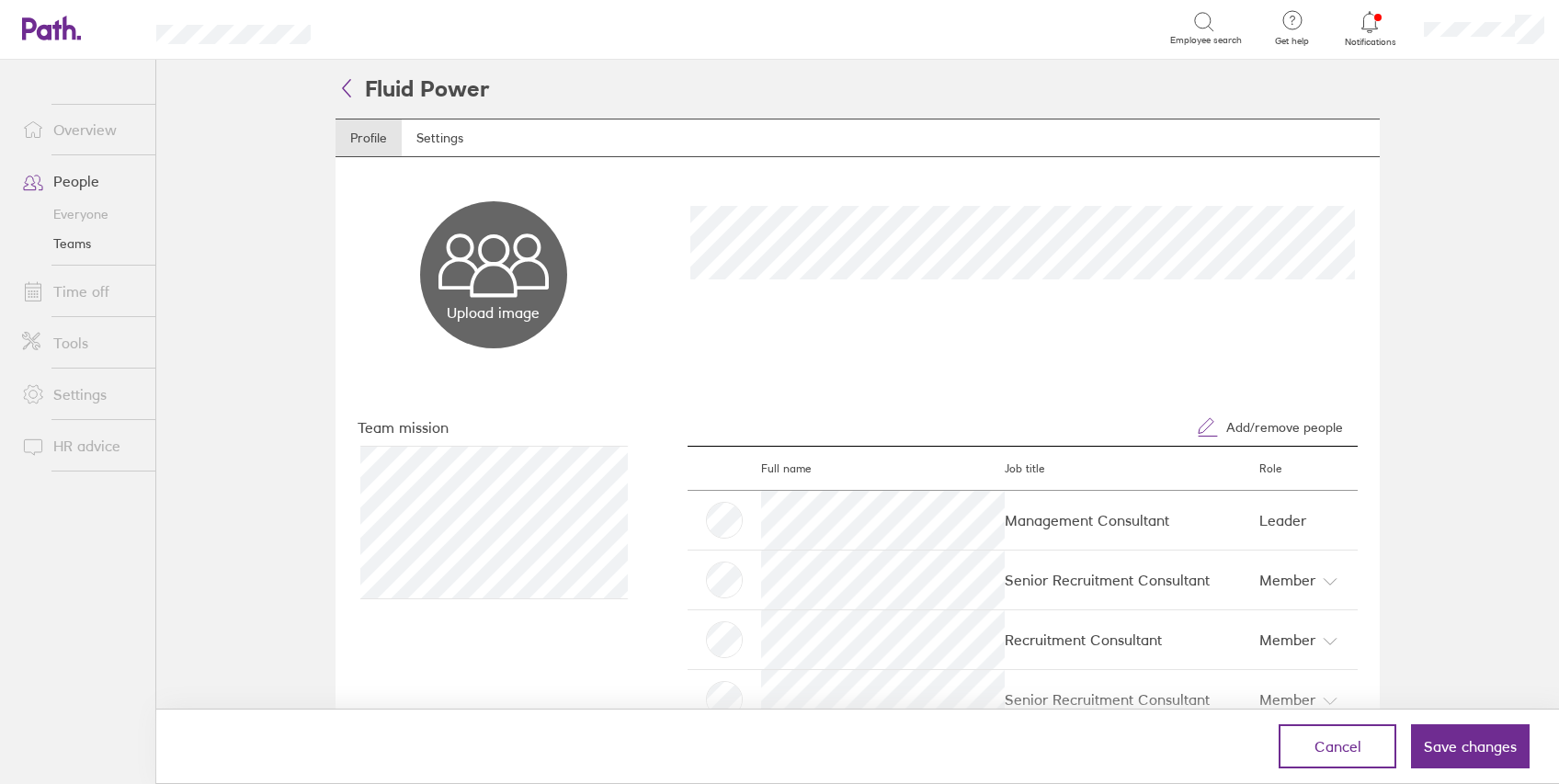 click on "Fluid Power Profile Settings Upload image Choose files Team mission Add/remove people Full name Job title Role Management Consultant Leader Senior Recruitment Consultant Member Recruitment Consultant Member Senior Recruitment Consultant Member Recruitment Consultant Member Cancel Save changes" at bounding box center (858, 422) 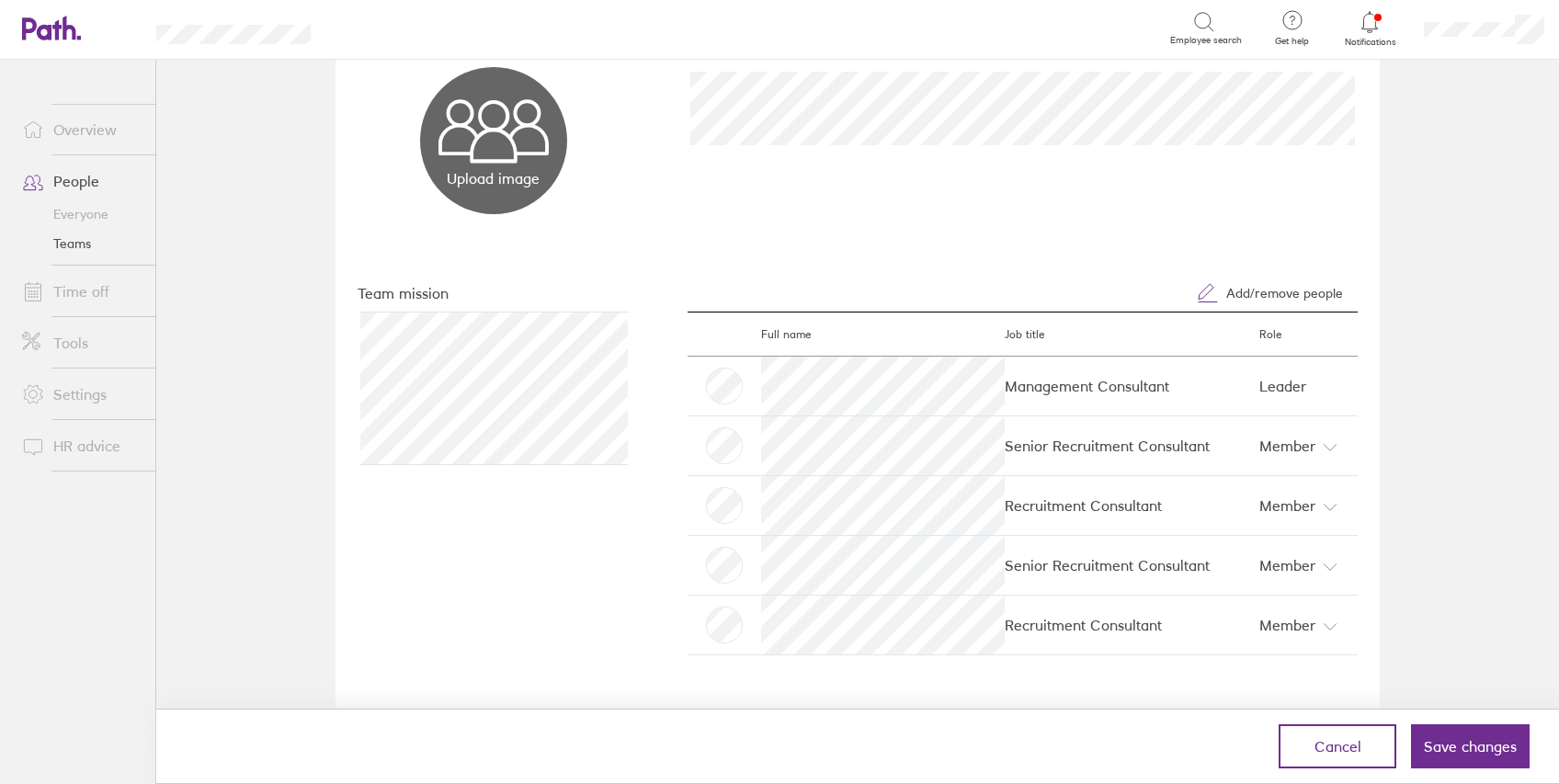 scroll, scrollTop: 136, scrollLeft: 0, axis: vertical 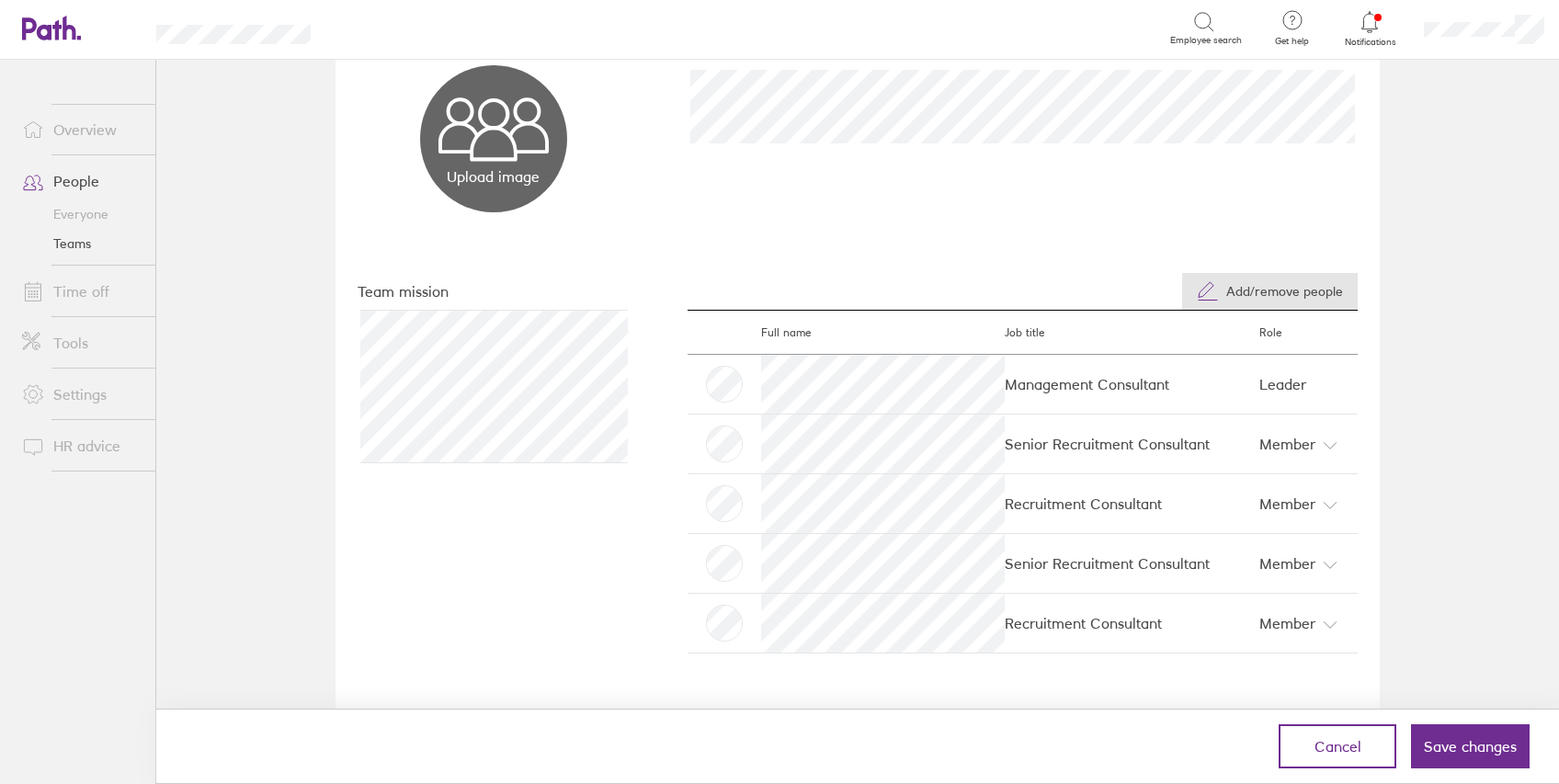 click on "Add/remove people" at bounding box center [1284, 291] 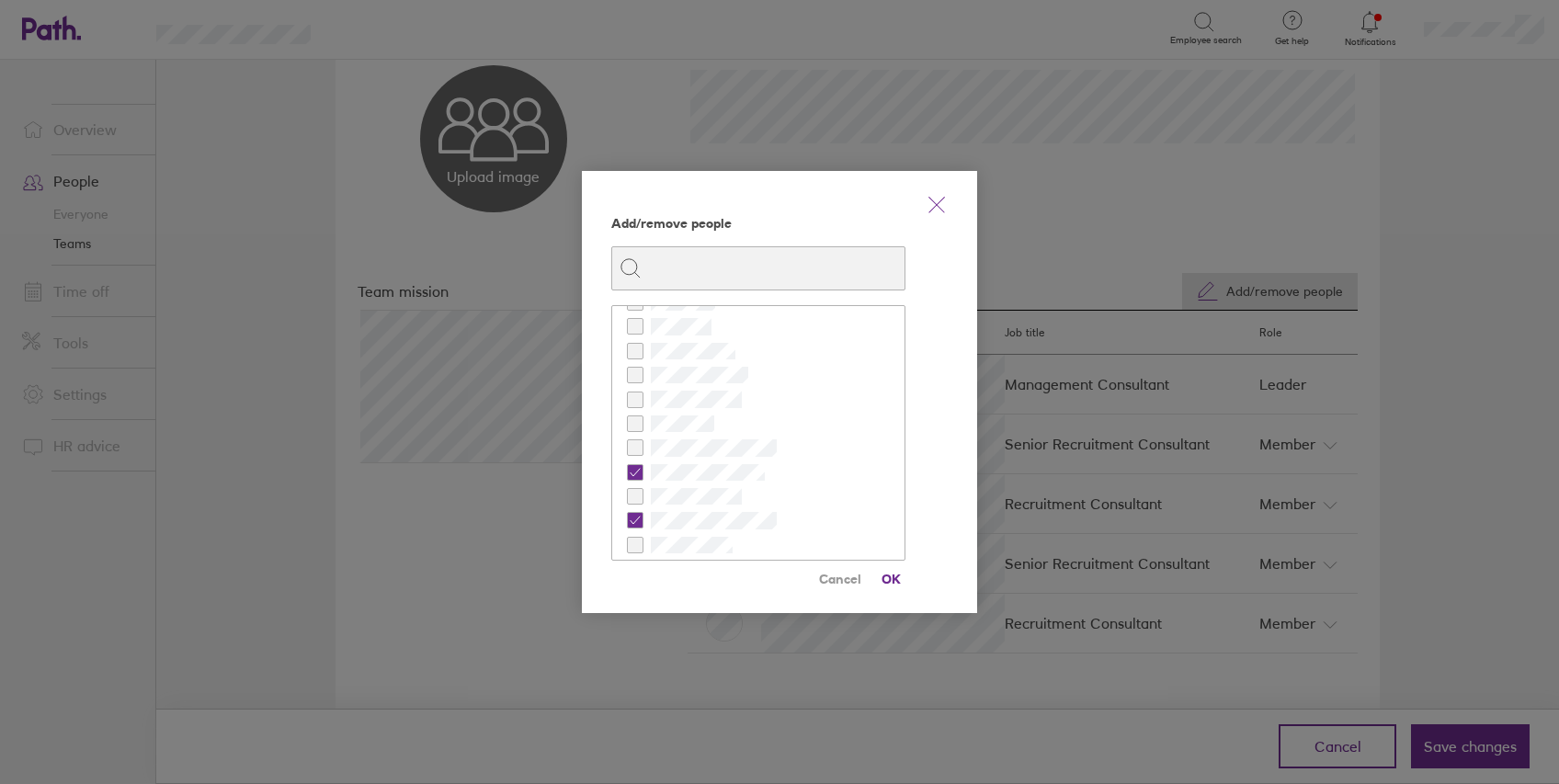 scroll, scrollTop: 122, scrollLeft: 0, axis: vertical 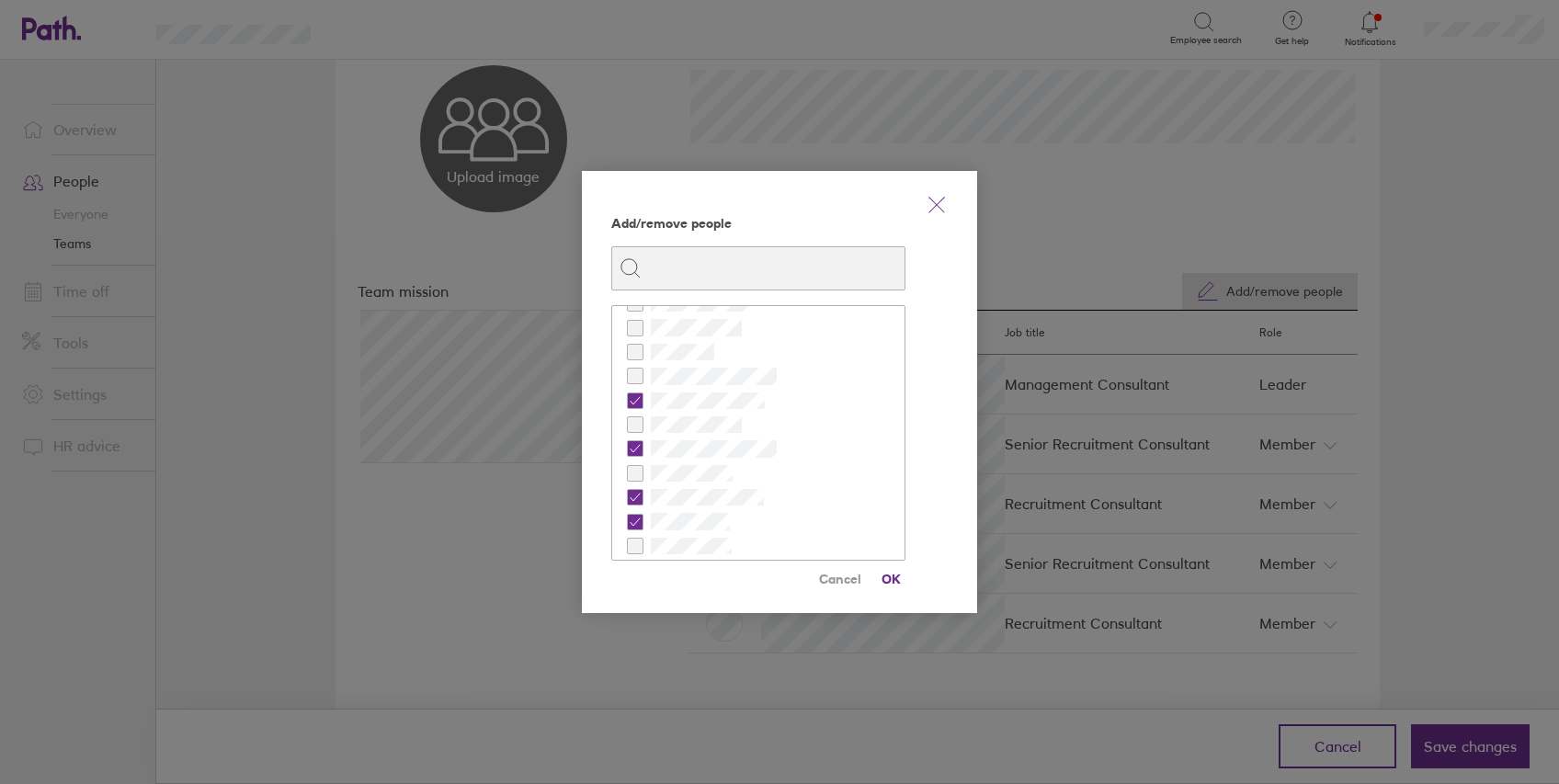 click at bounding box center (-9187, 547) 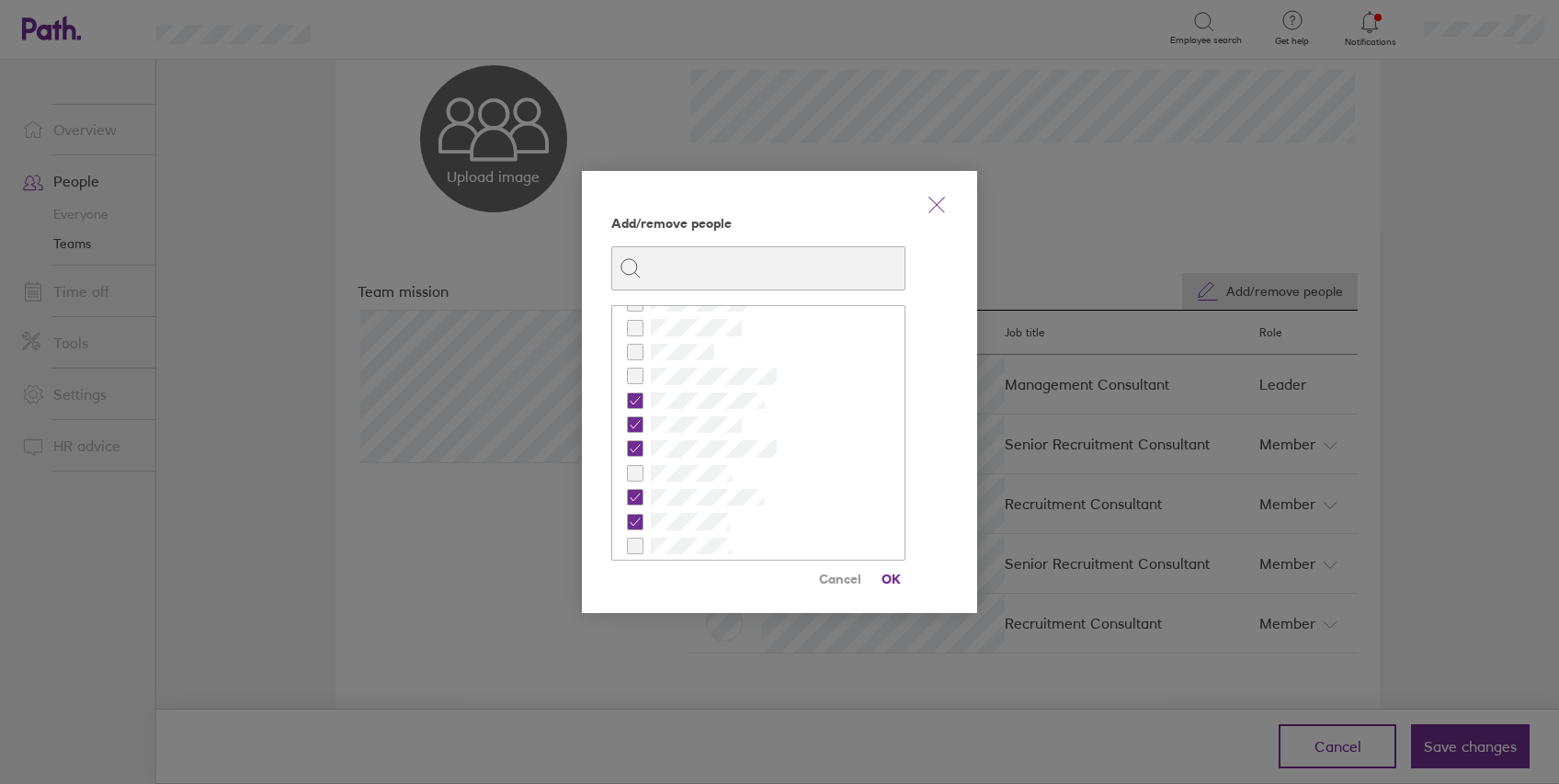 checkbox on "true" 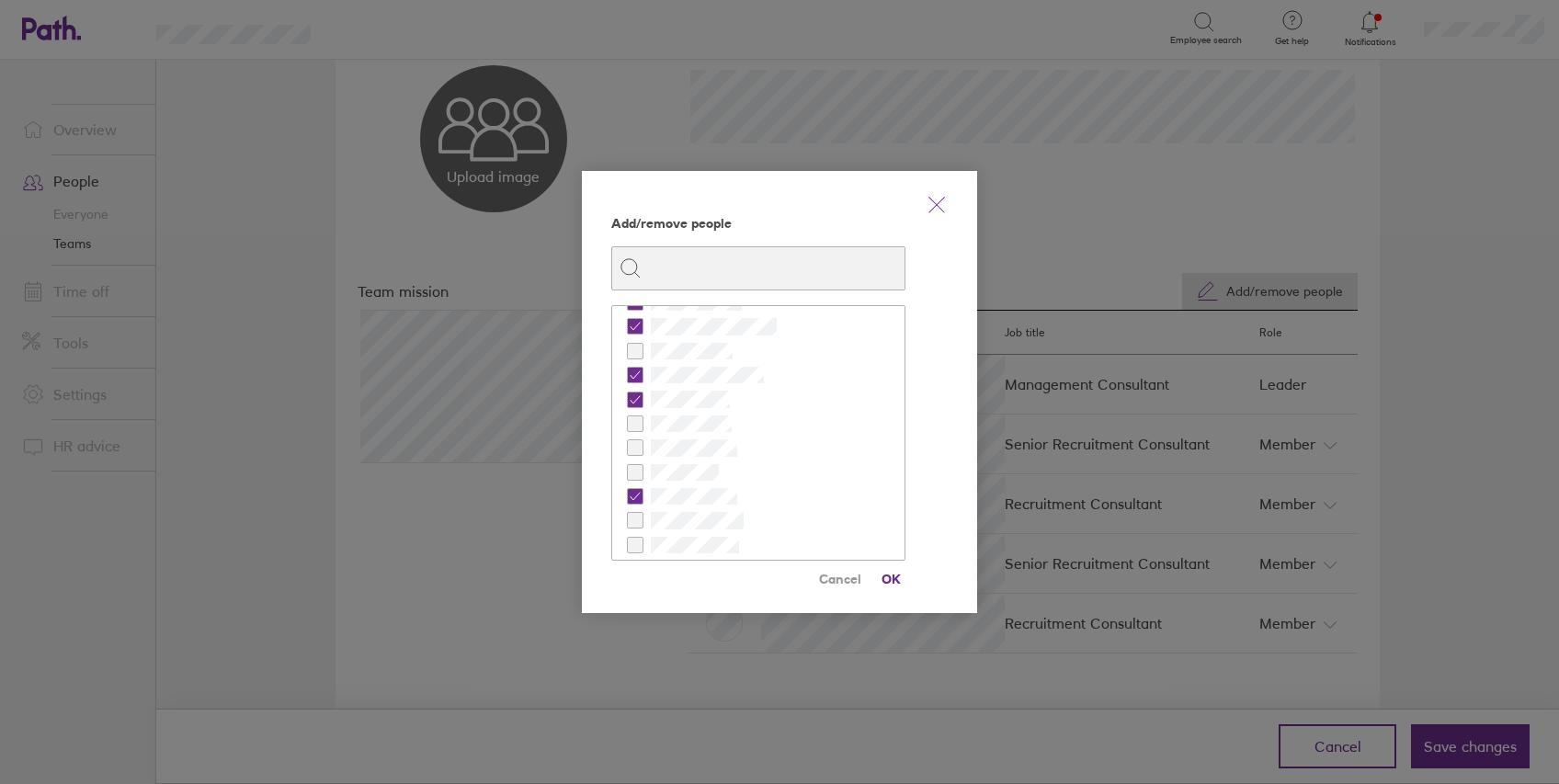 scroll, scrollTop: 368, scrollLeft: 0, axis: vertical 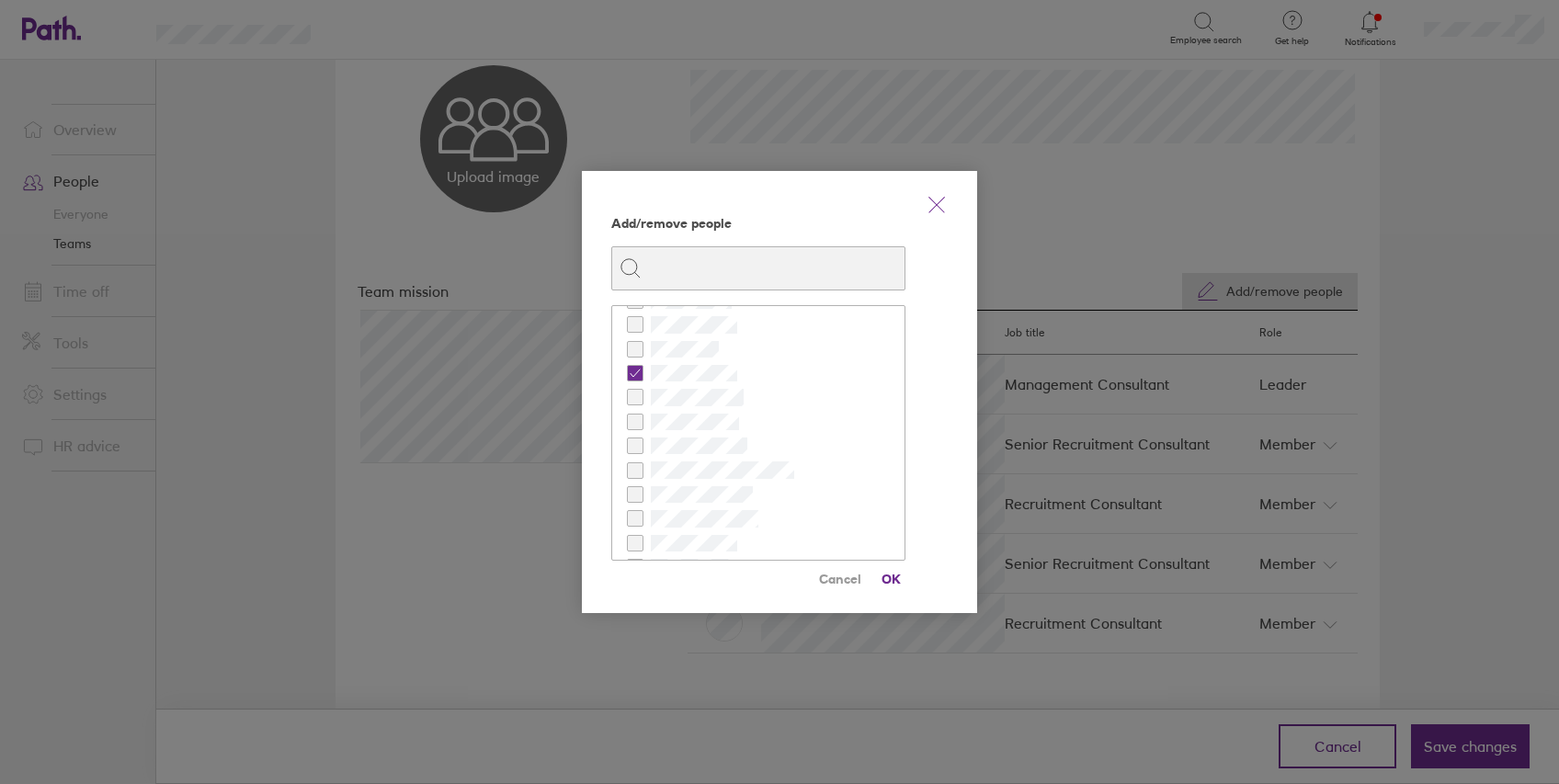 click at bounding box center [-9187, 765] 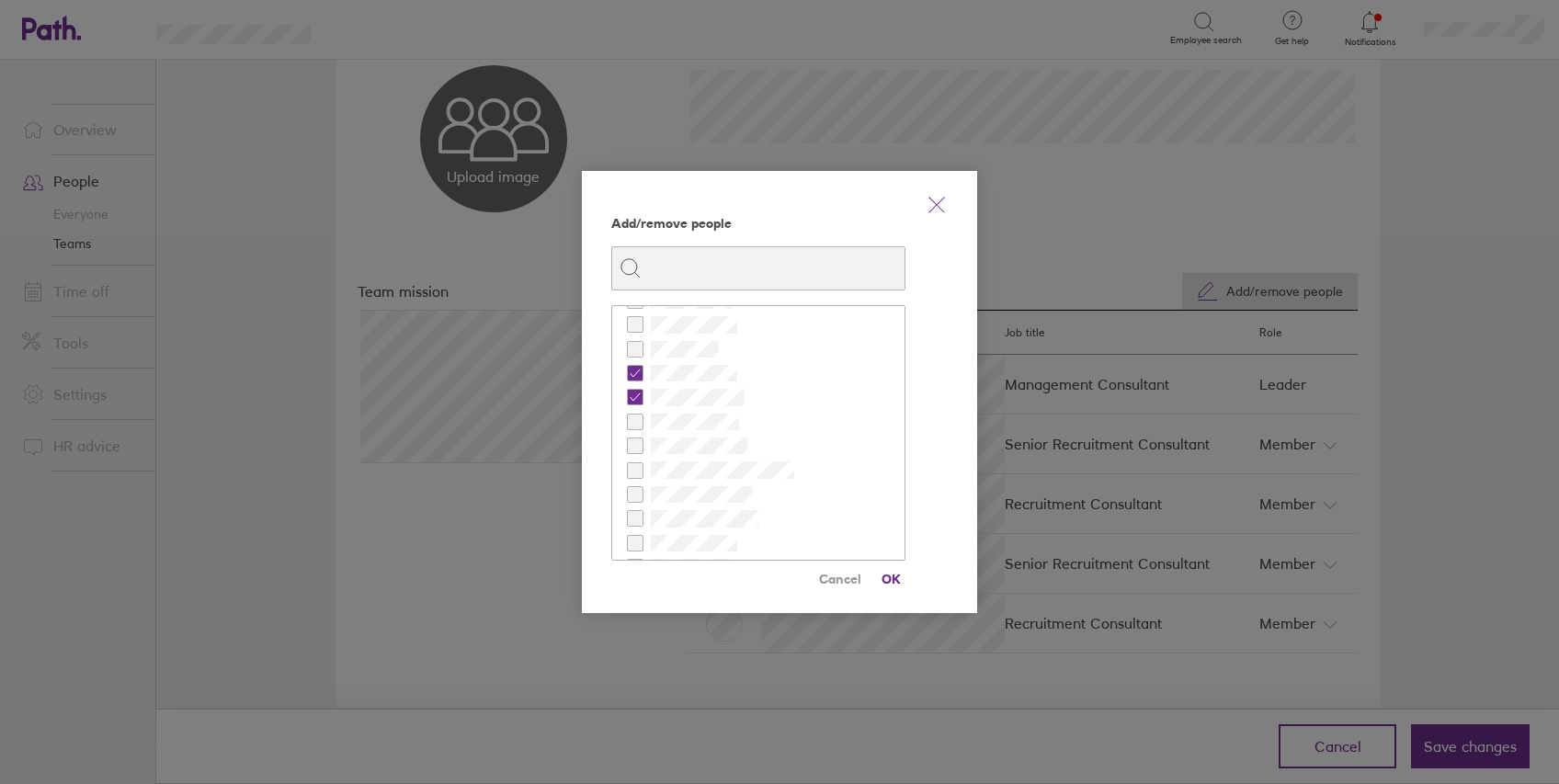 checkbox on "true" 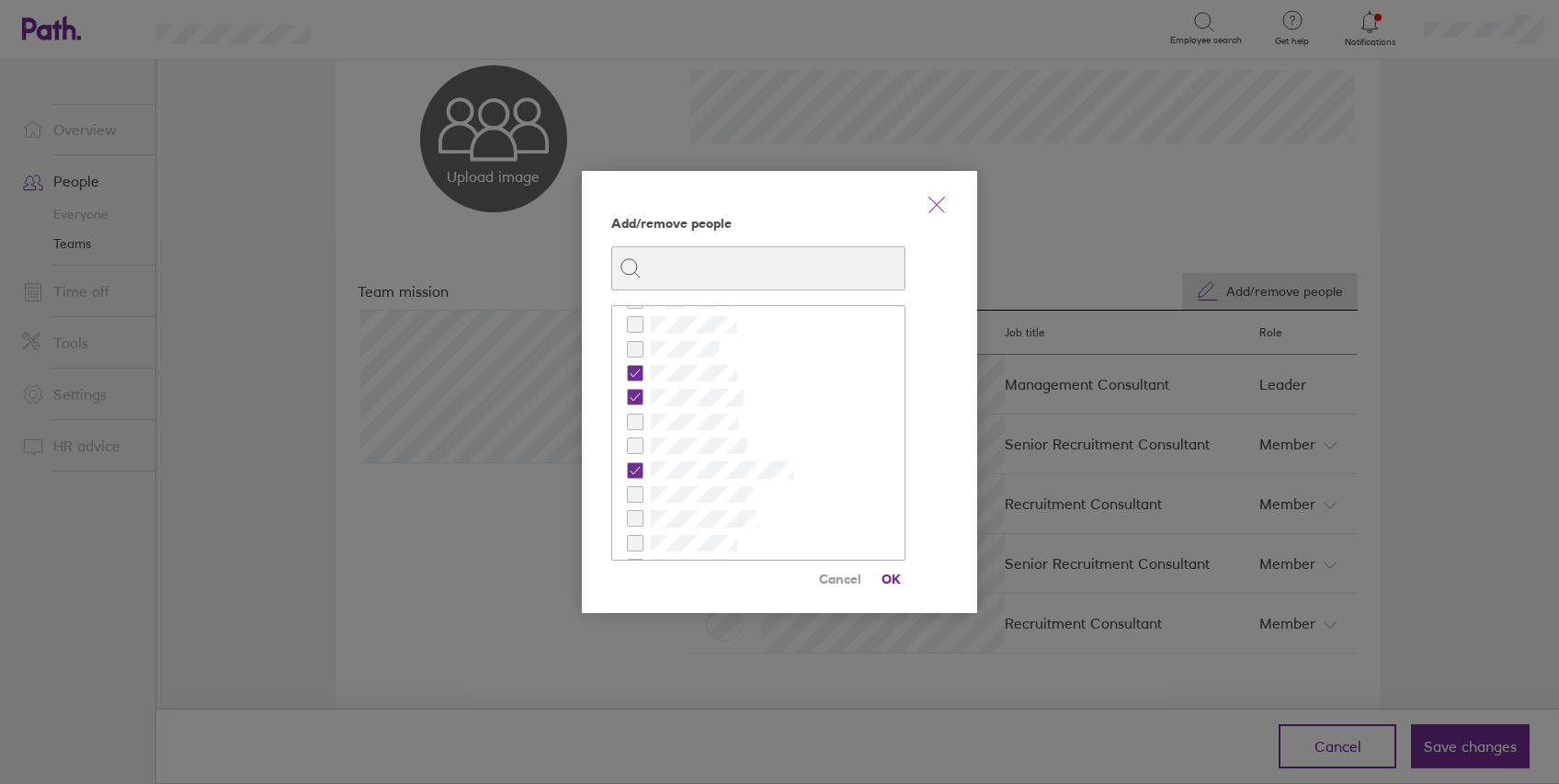 checkbox on "true" 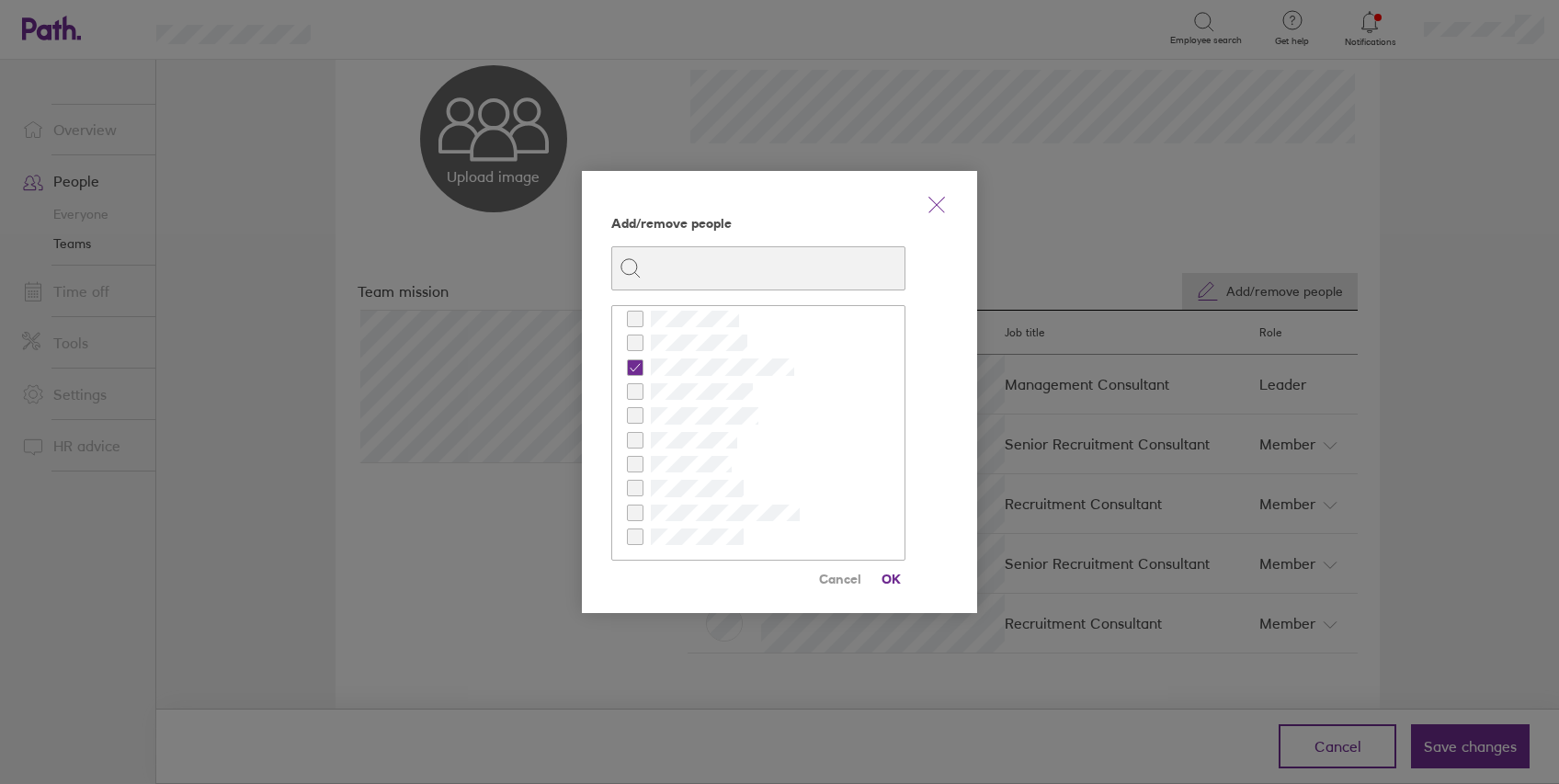 click at bounding box center [-9187, 861] 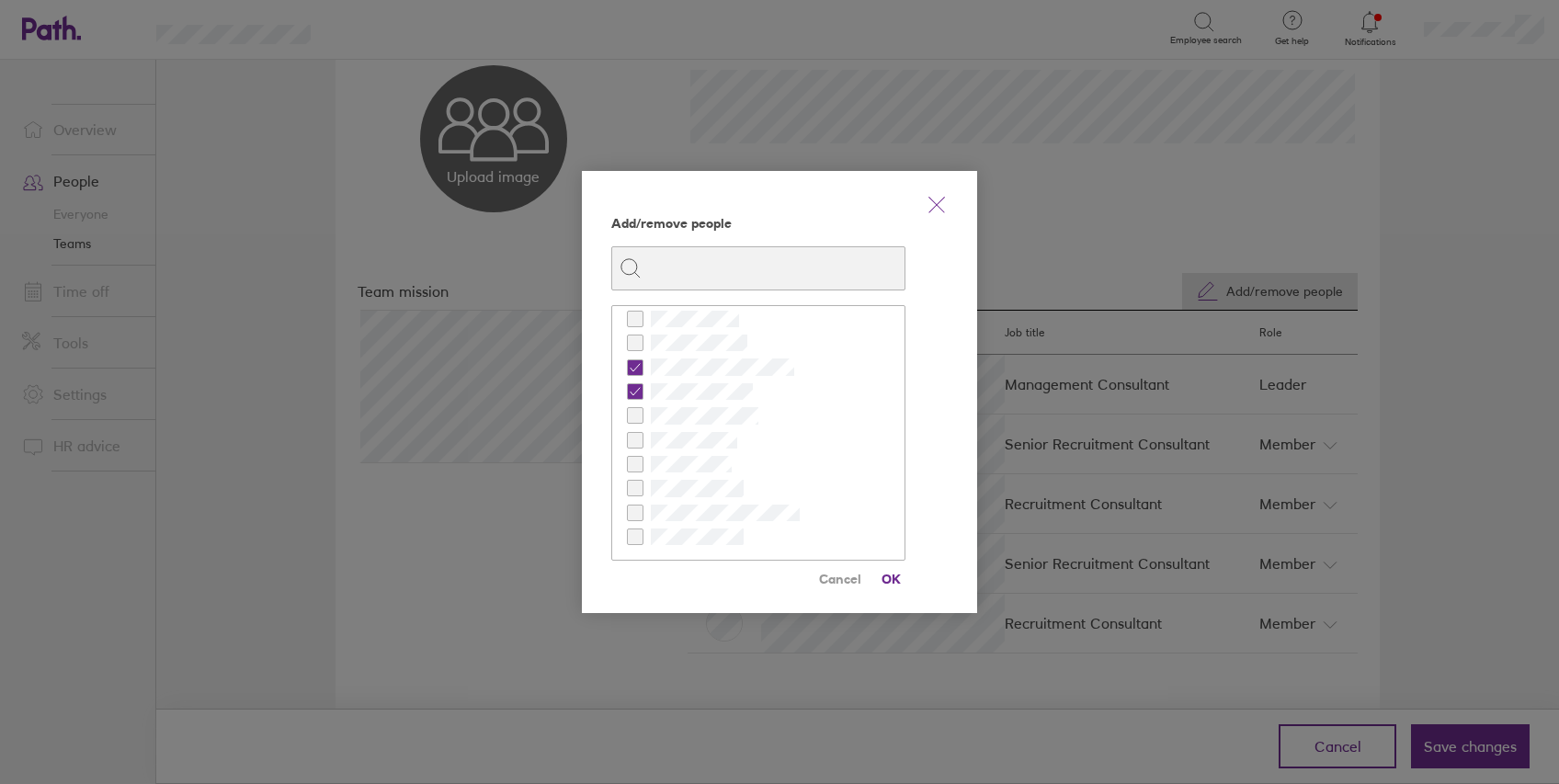 checkbox on "true" 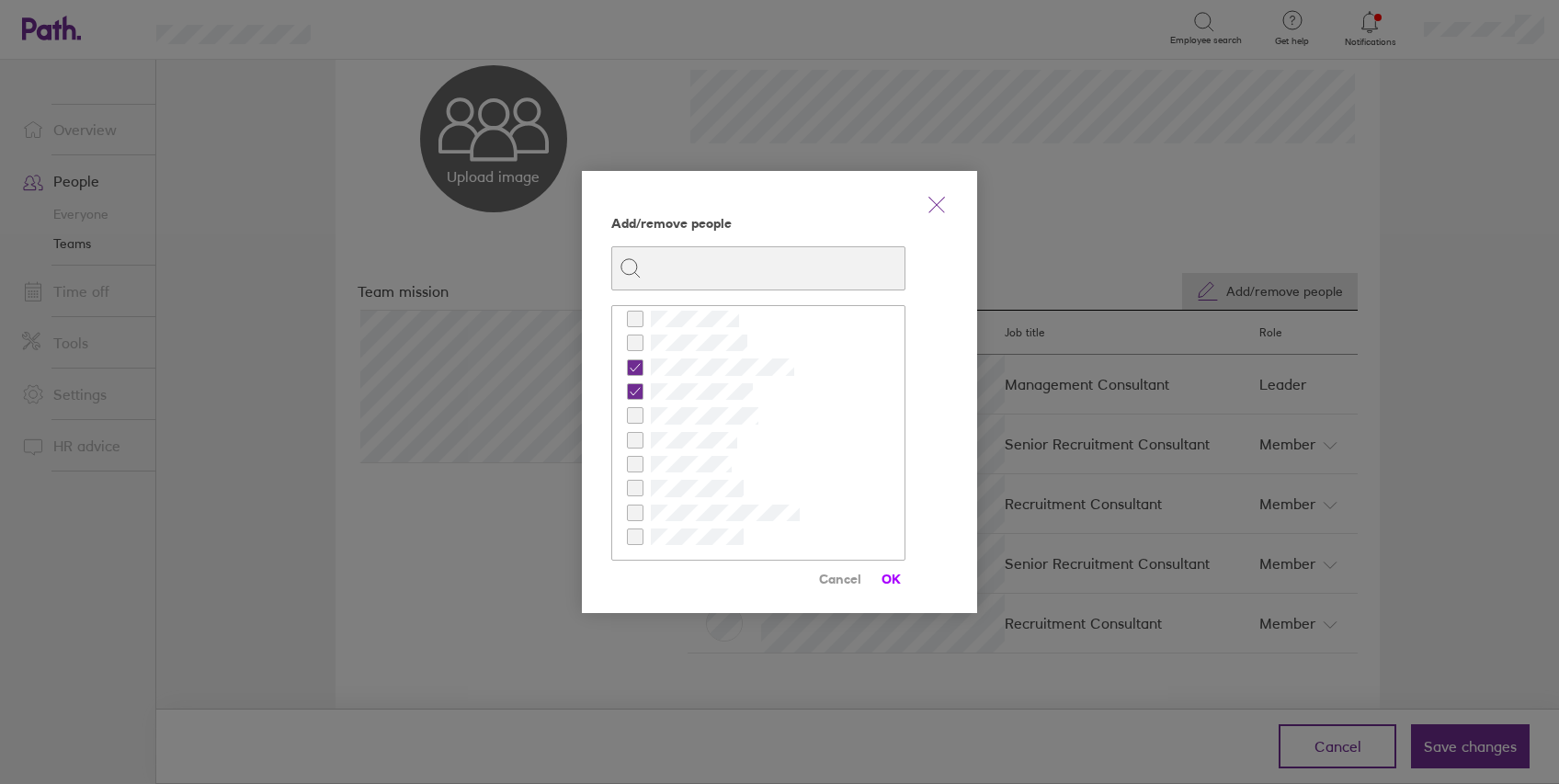 click on "OK" at bounding box center (891, 579) 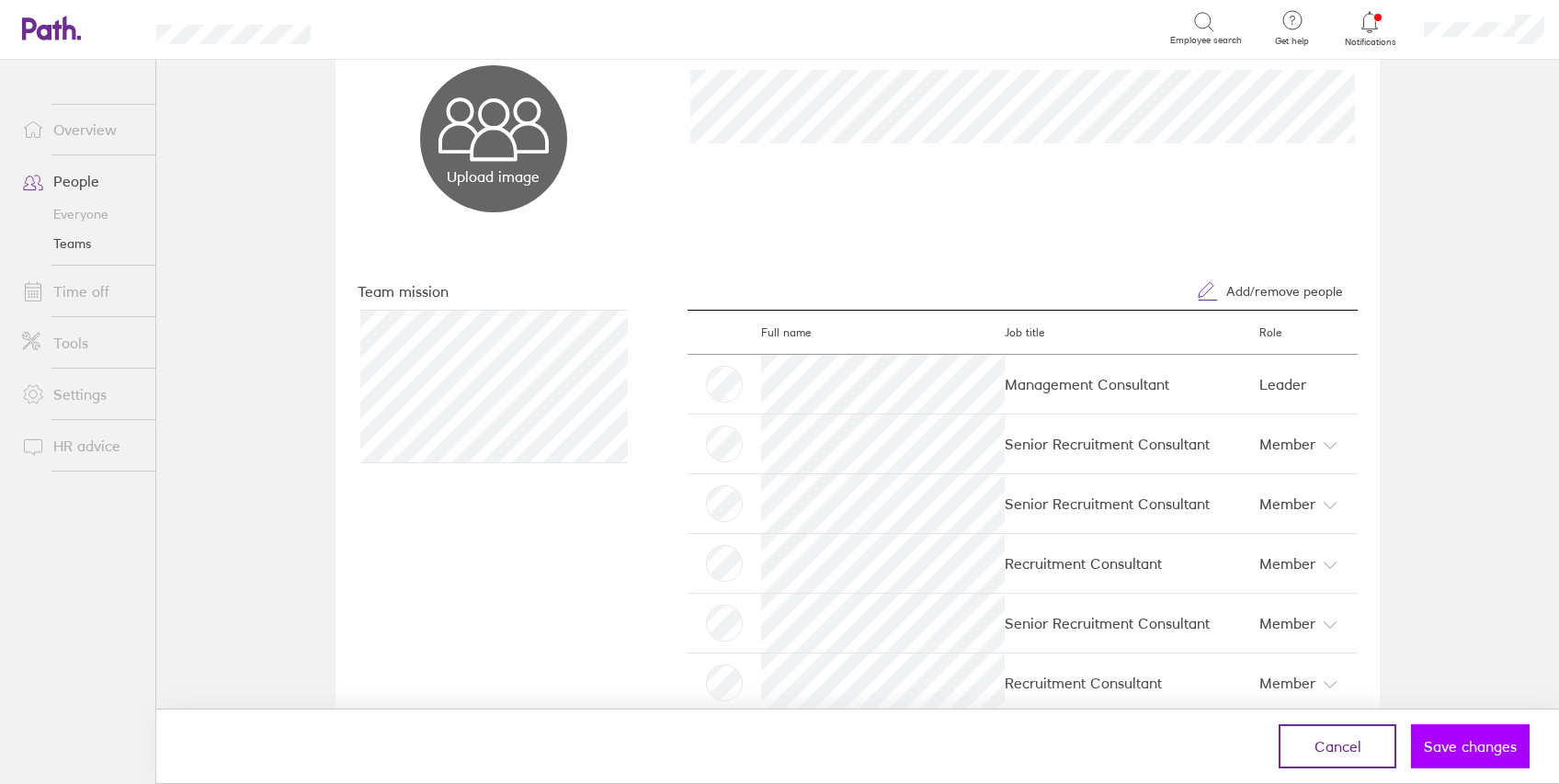 click on "Save changes" at bounding box center (1470, 746) 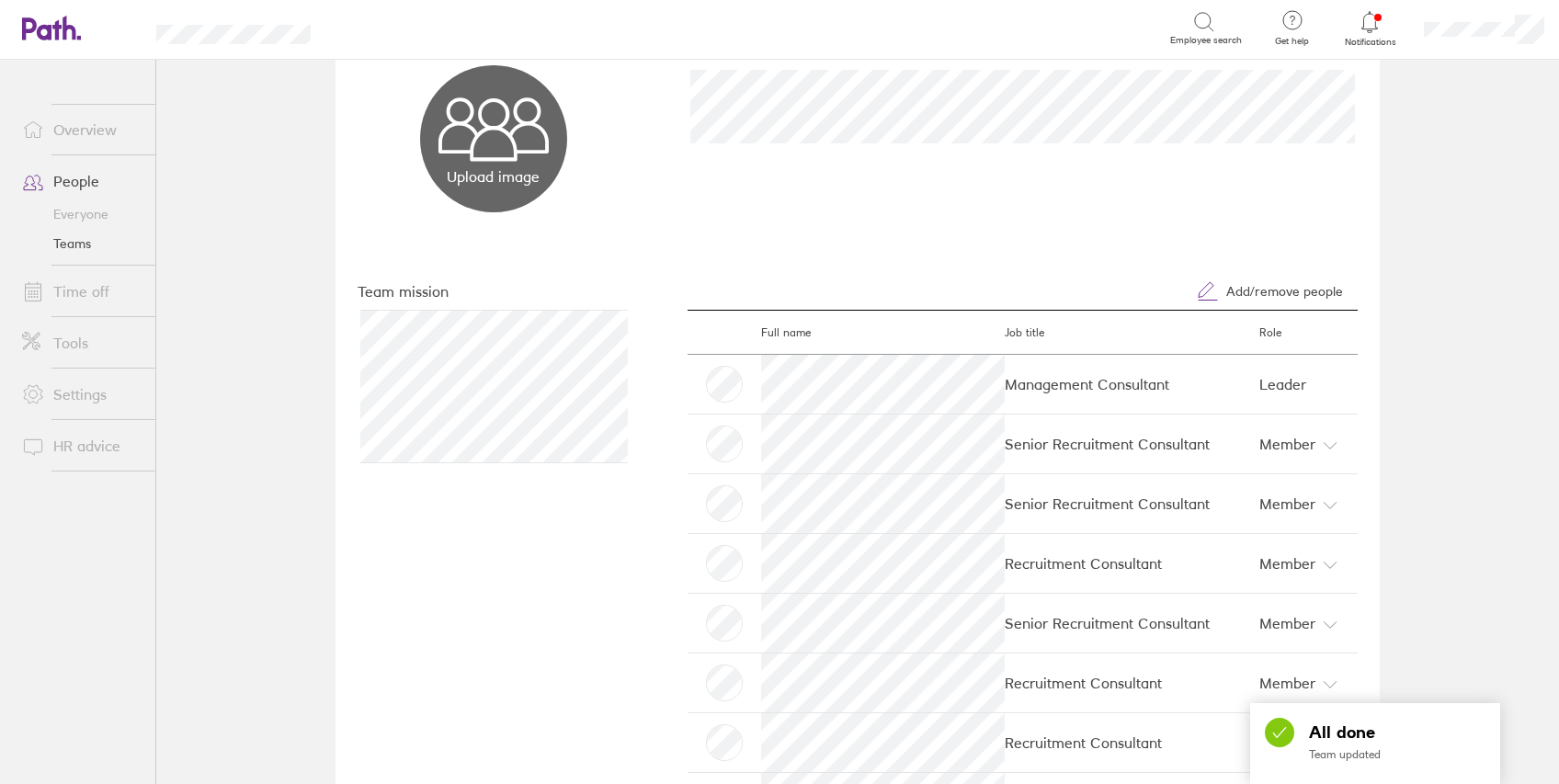 scroll, scrollTop: 0, scrollLeft: 0, axis: both 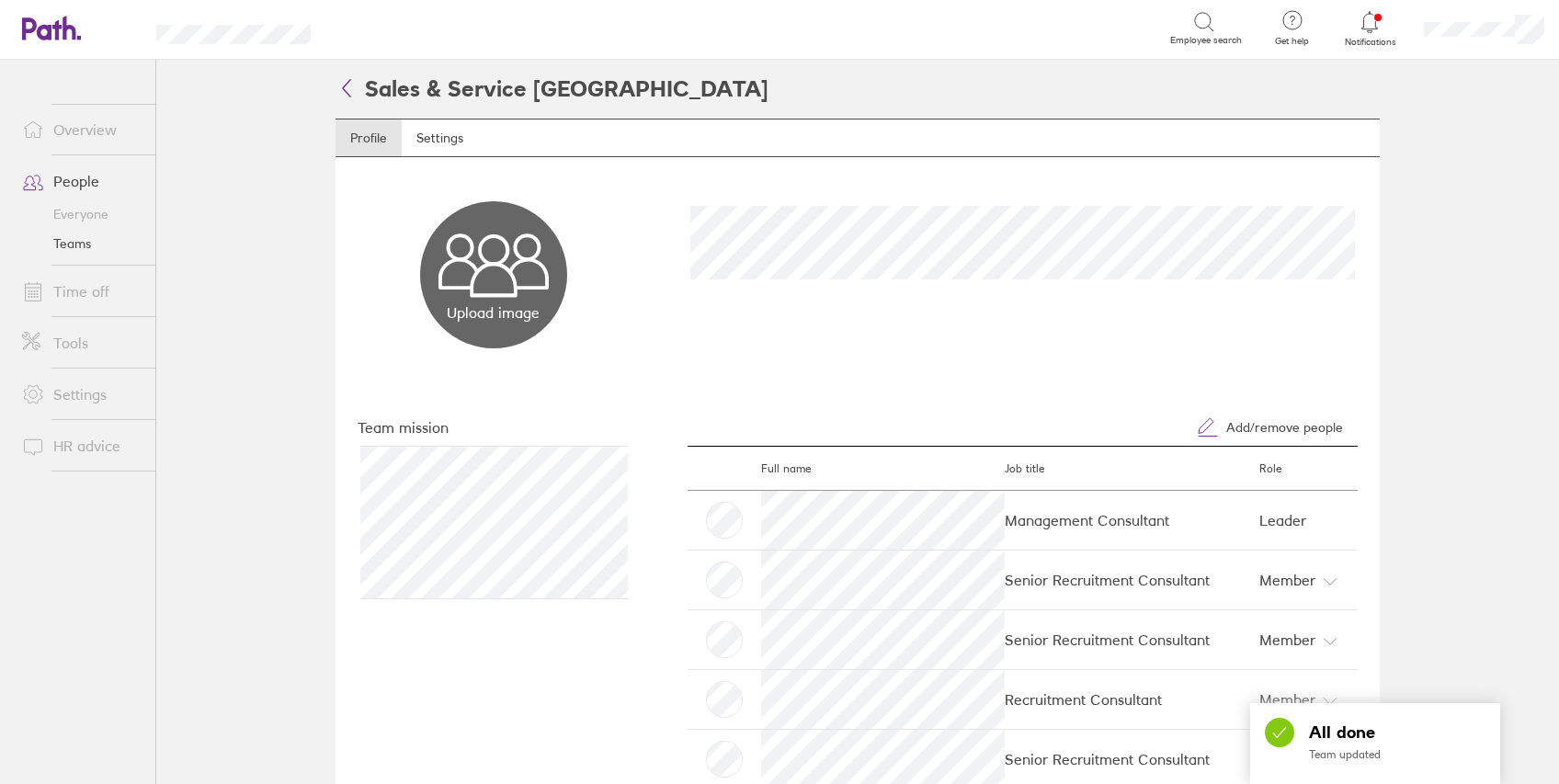 click 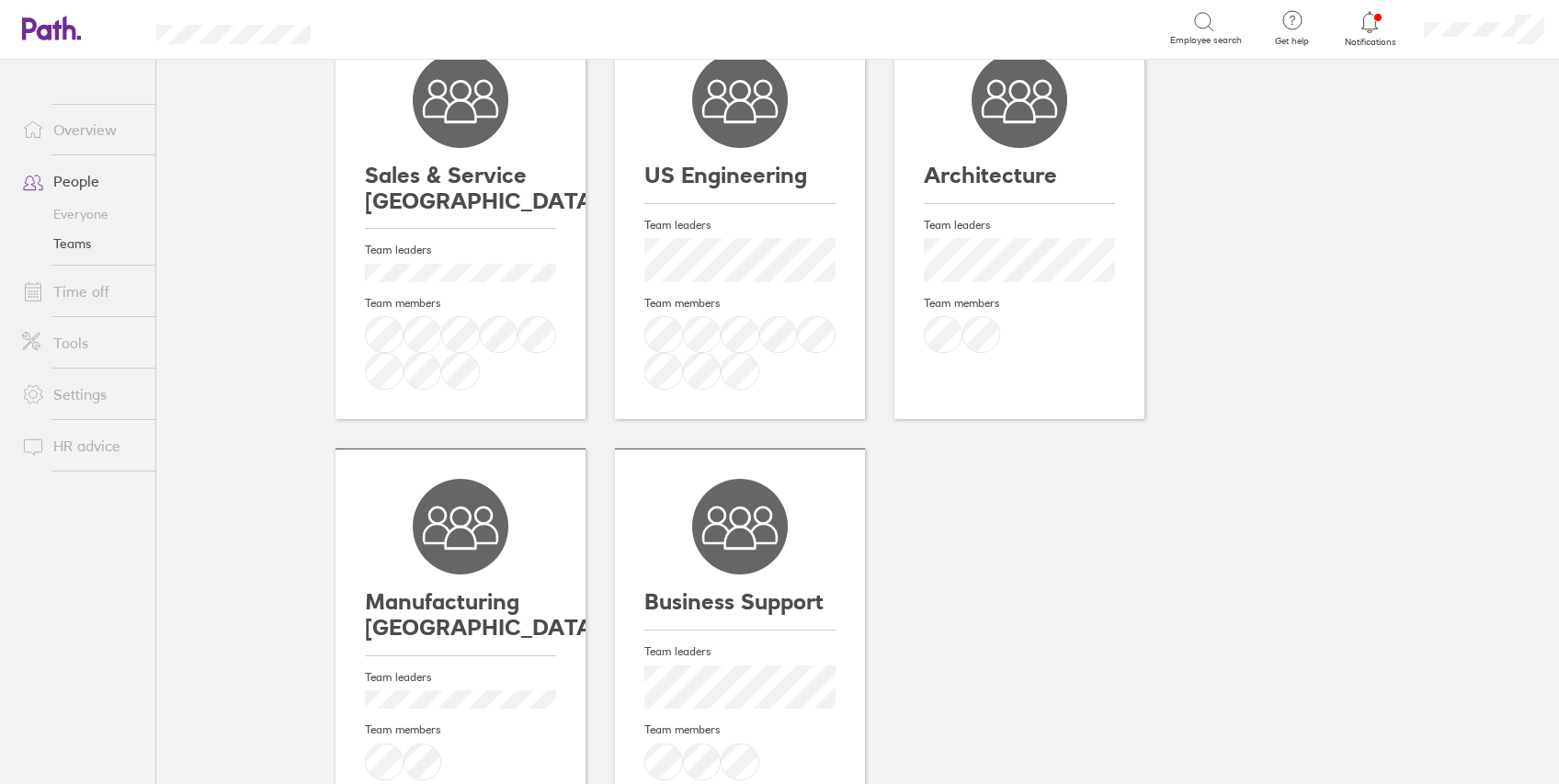 scroll, scrollTop: 216, scrollLeft: 0, axis: vertical 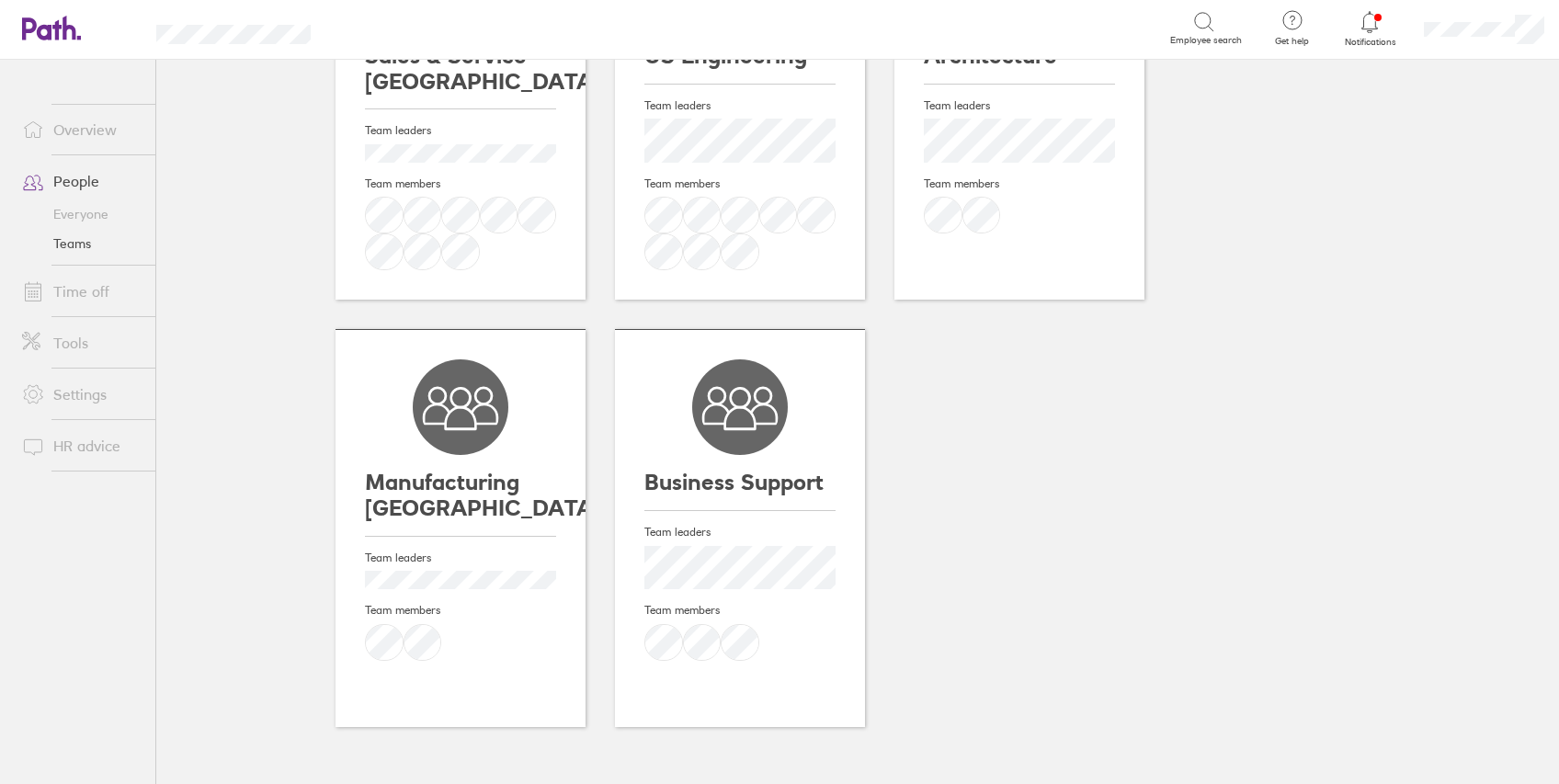 click on "Overview" at bounding box center [81, 130] 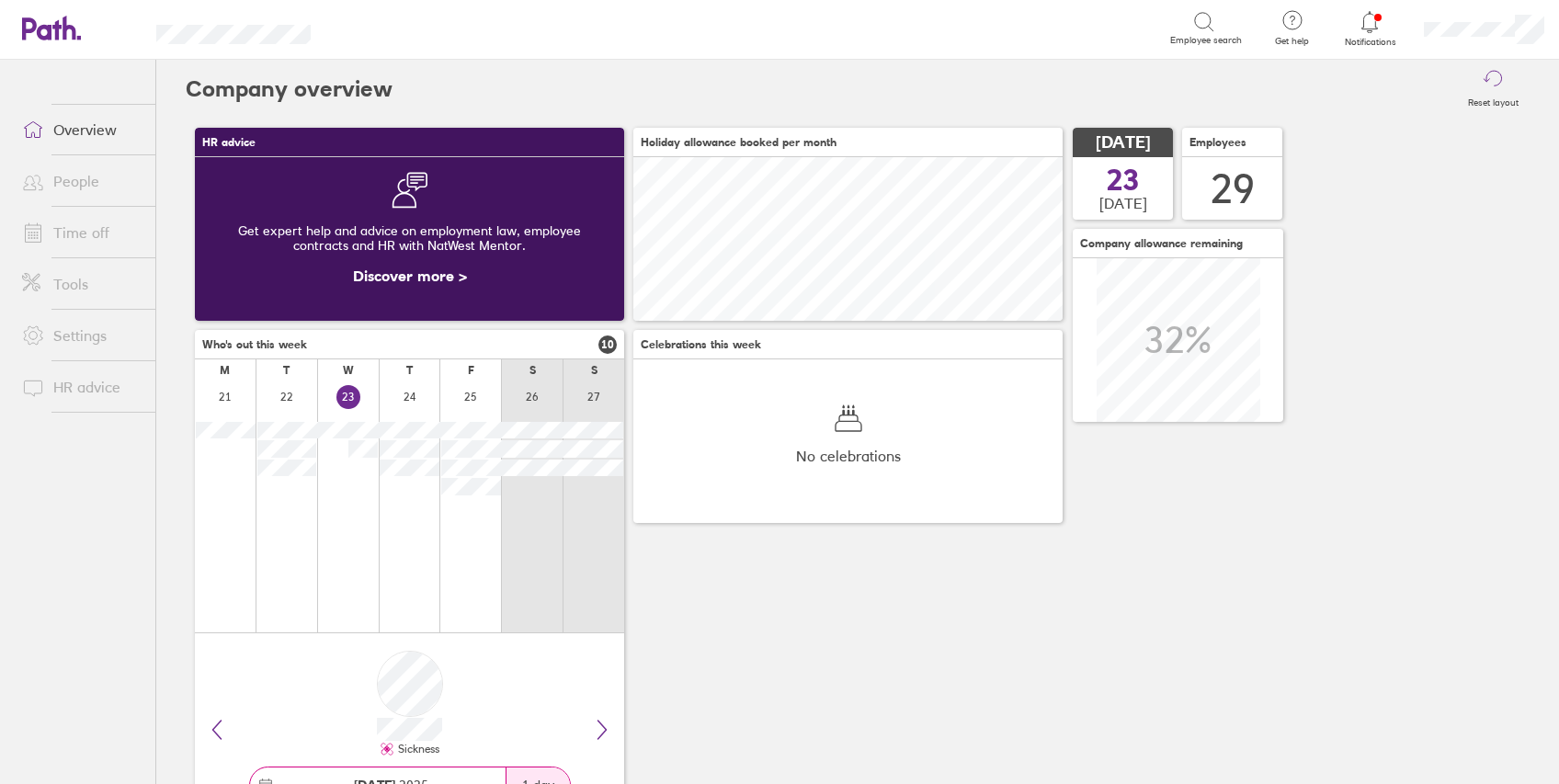 scroll, scrollTop: 918945, scrollLeft: 919058, axis: both 